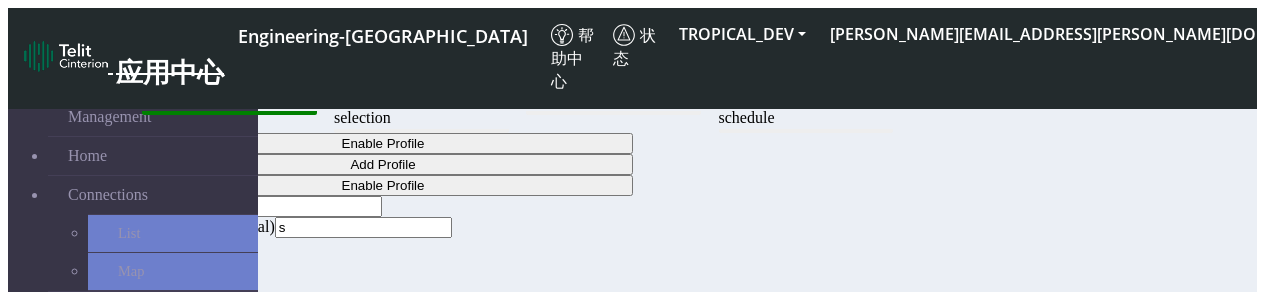 scroll, scrollTop: 0, scrollLeft: 0, axis: both 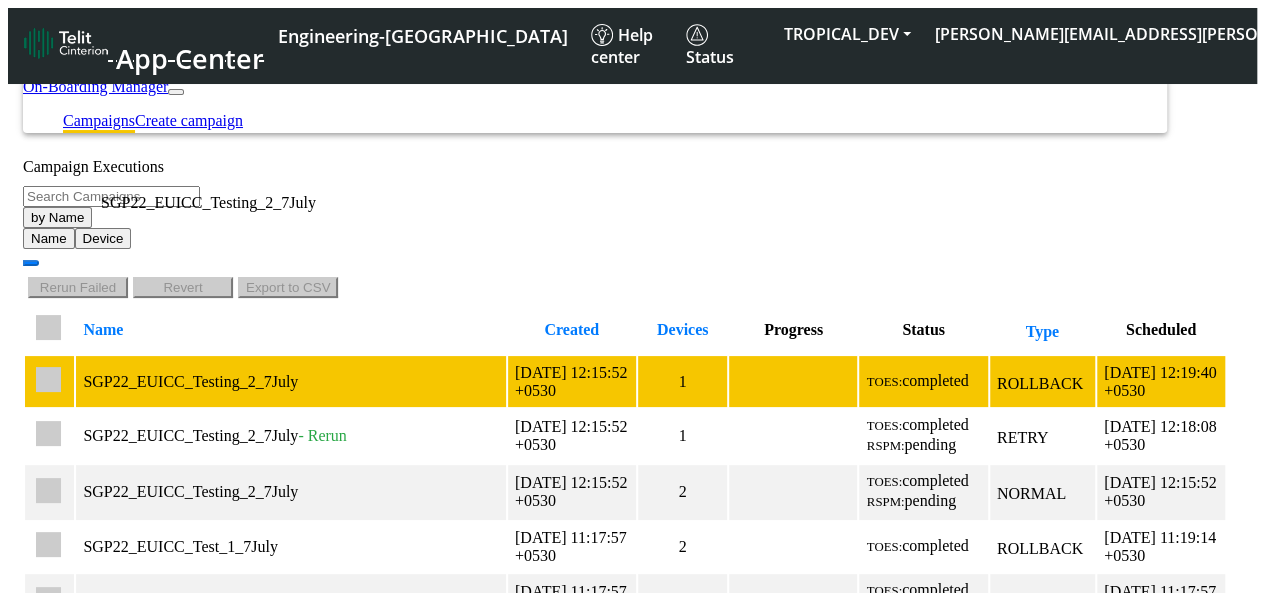 click on "SGP22_EUICC_Testing_2_7July" at bounding box center [290, 382] 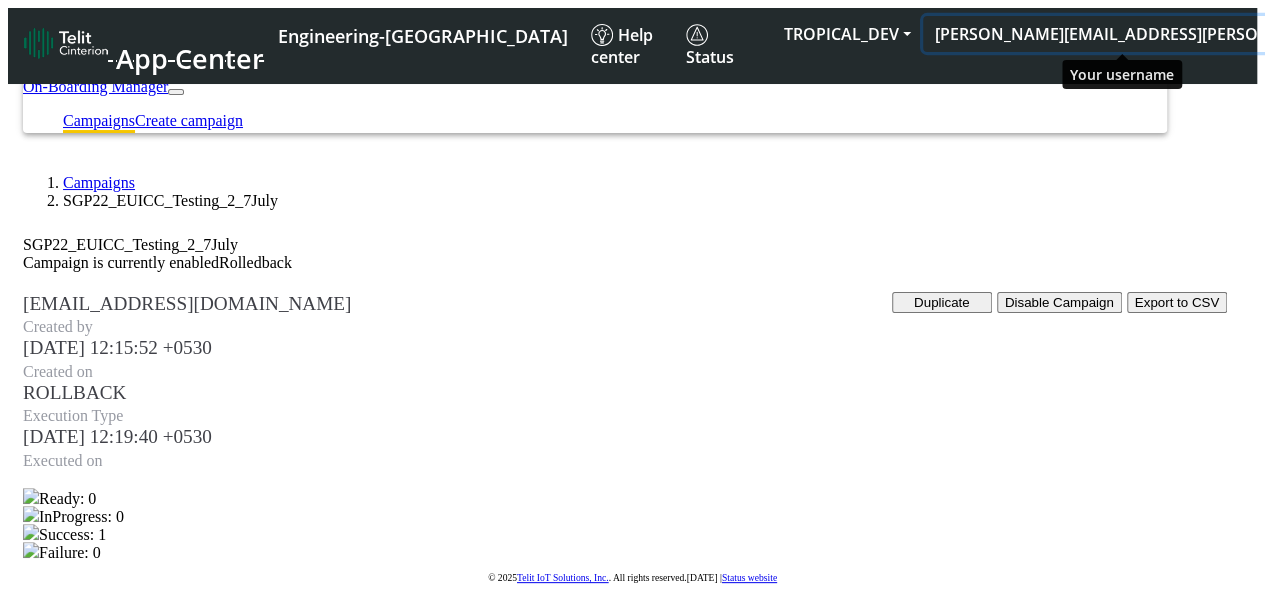 click on "[PERSON_NAME][EMAIL_ADDRESS][PERSON_NAME][DOMAIN_NAME]" at bounding box center (1206, 34) 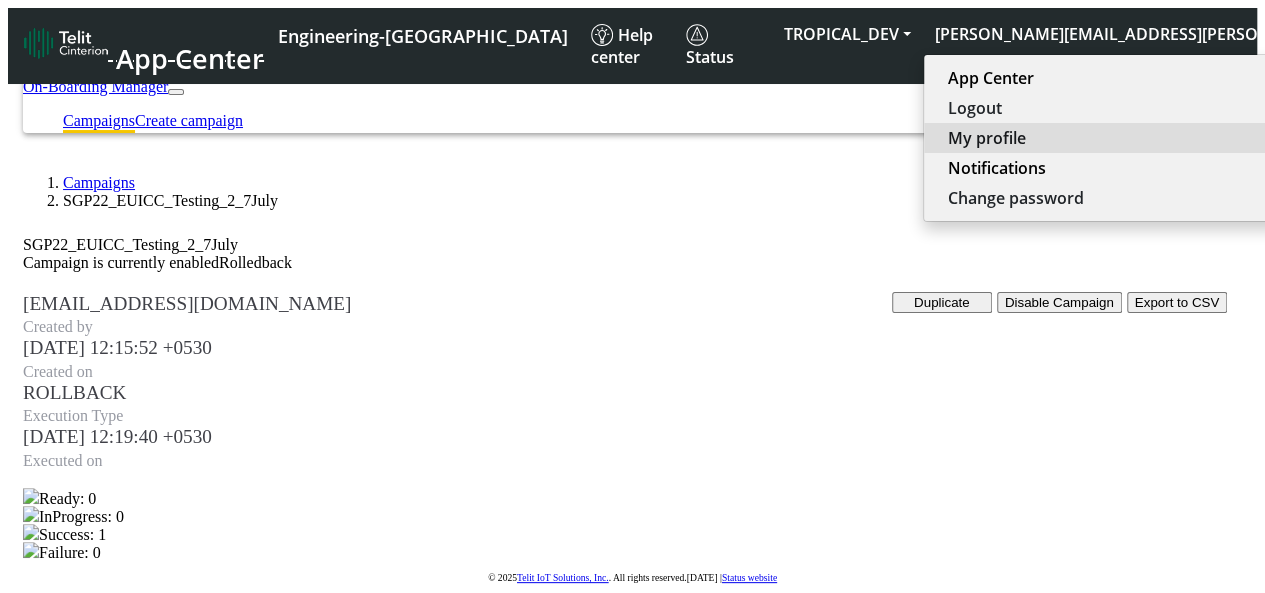 click on "My profile" at bounding box center (1202, 138) 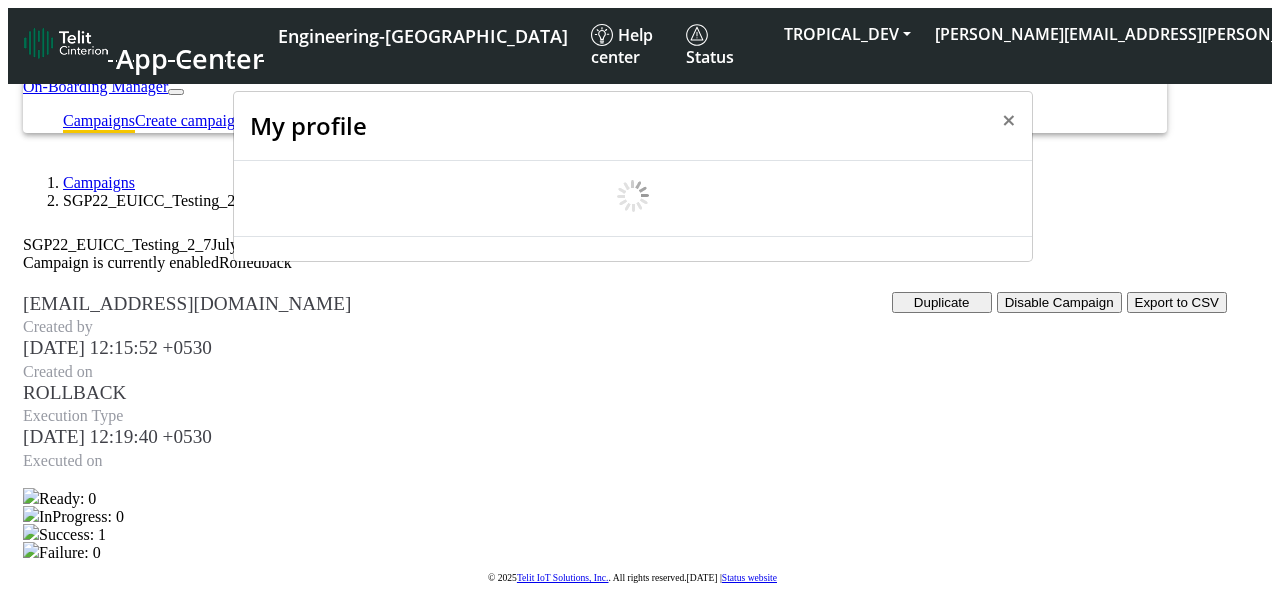scroll, scrollTop: 7, scrollLeft: 0, axis: vertical 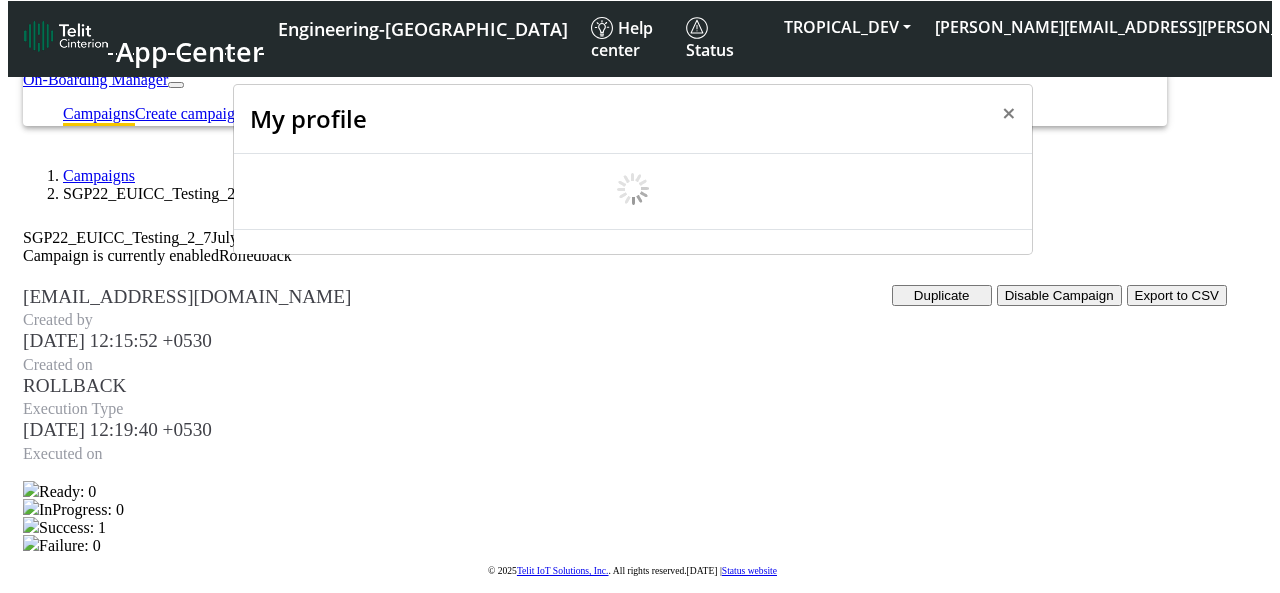 select on "en_US" 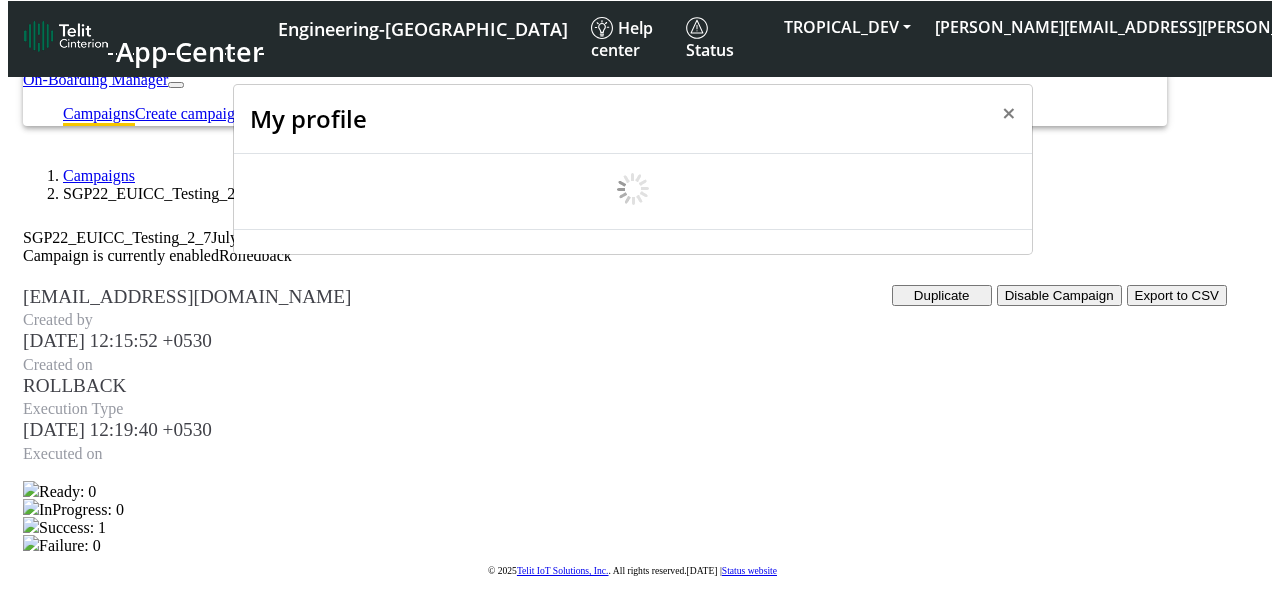 select on "5ea0823b1c5bd764010b9e0c" 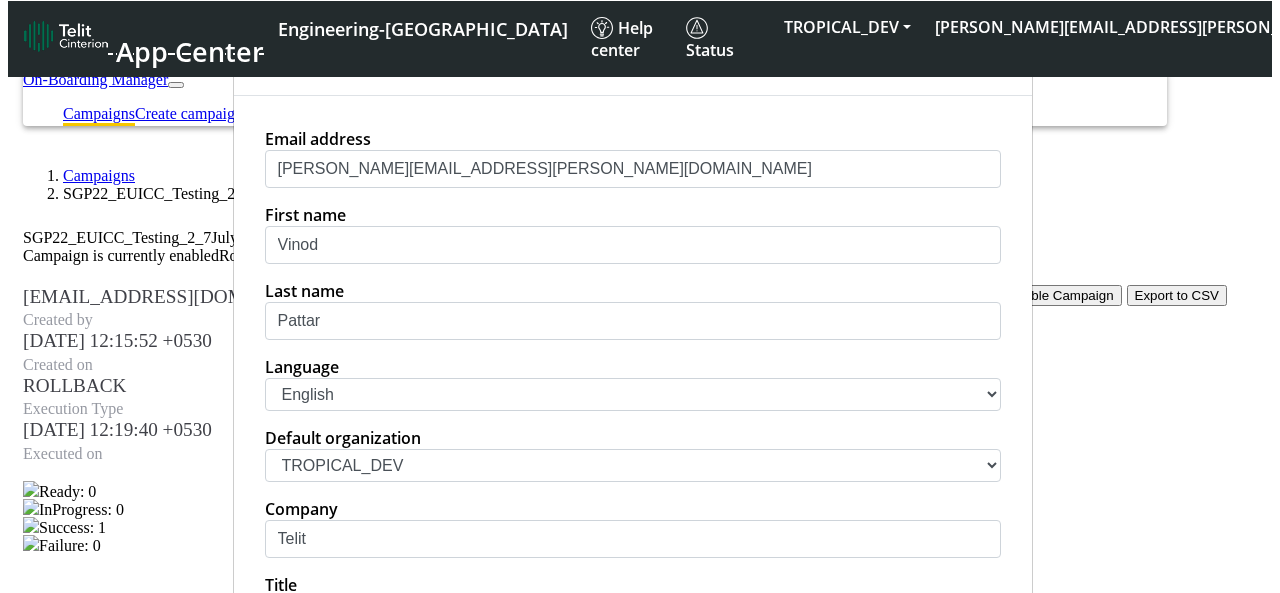 scroll, scrollTop: 59, scrollLeft: 0, axis: vertical 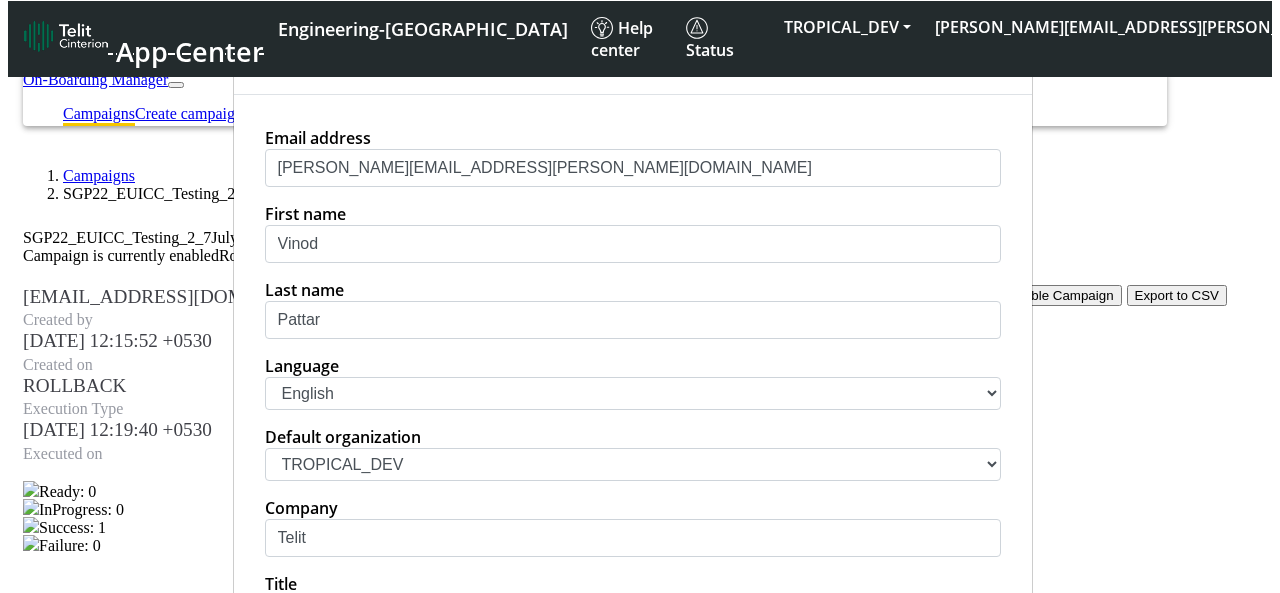 click on "中文
English
Español" at bounding box center (633, 393) 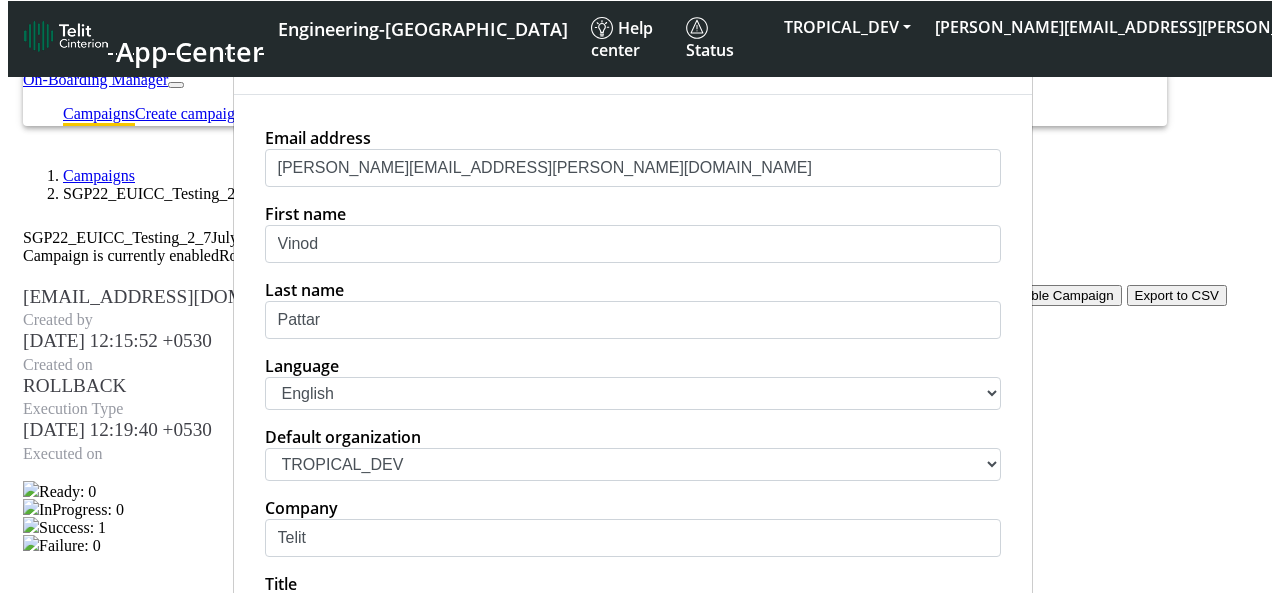 select on "zh_CN" 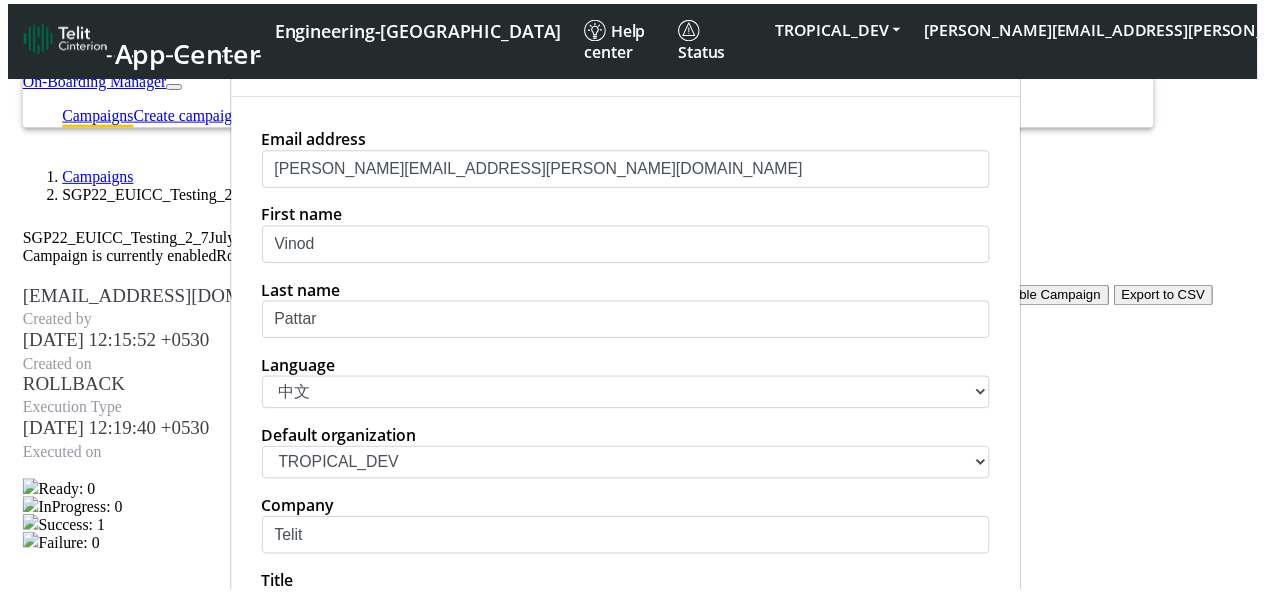 scroll, scrollTop: 465, scrollLeft: 0, axis: vertical 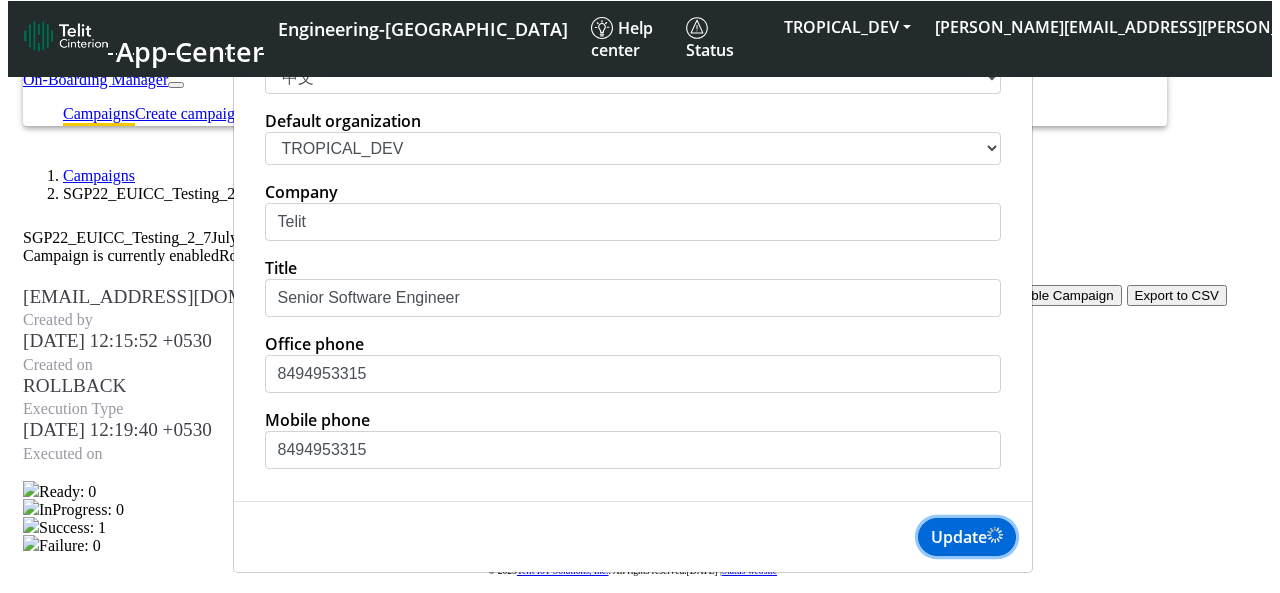 click on "Update" at bounding box center (967, 537) 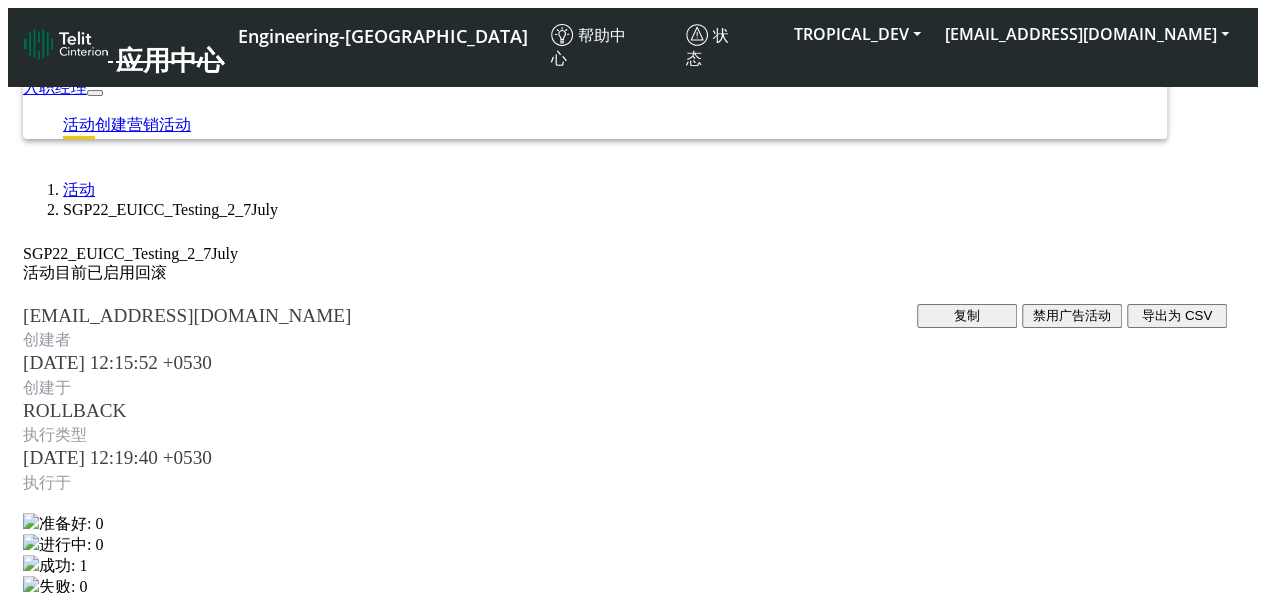 scroll, scrollTop: 7, scrollLeft: 0, axis: vertical 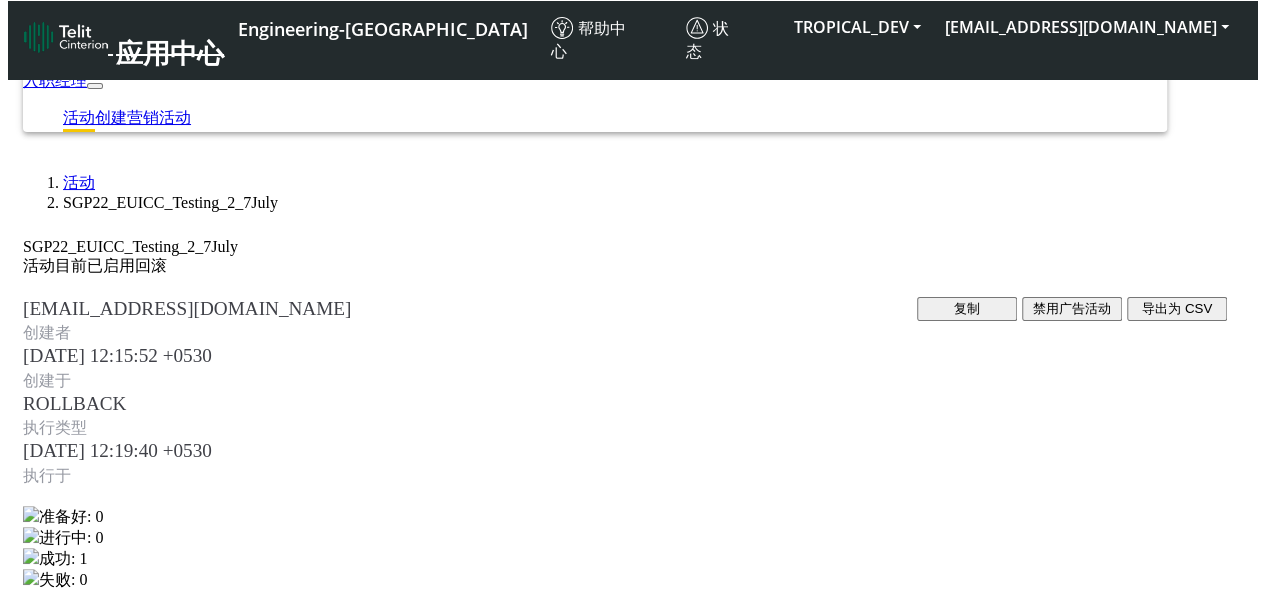 click on "活动  SGP22_EUICC_Testing_2_7July" 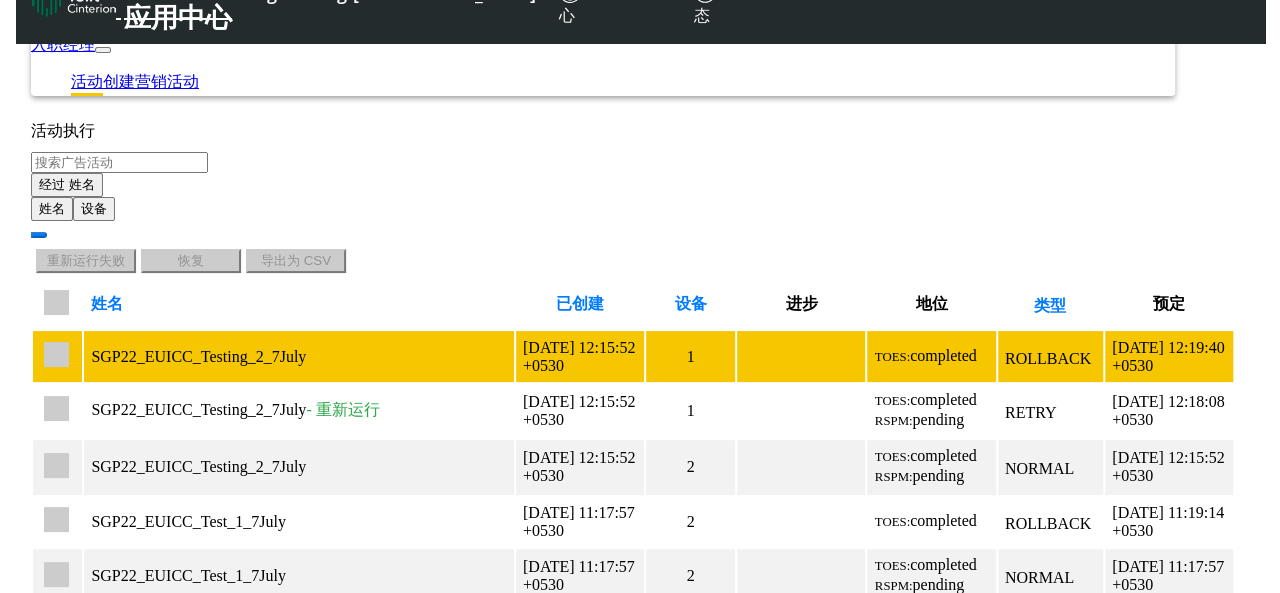scroll, scrollTop: 0, scrollLeft: 0, axis: both 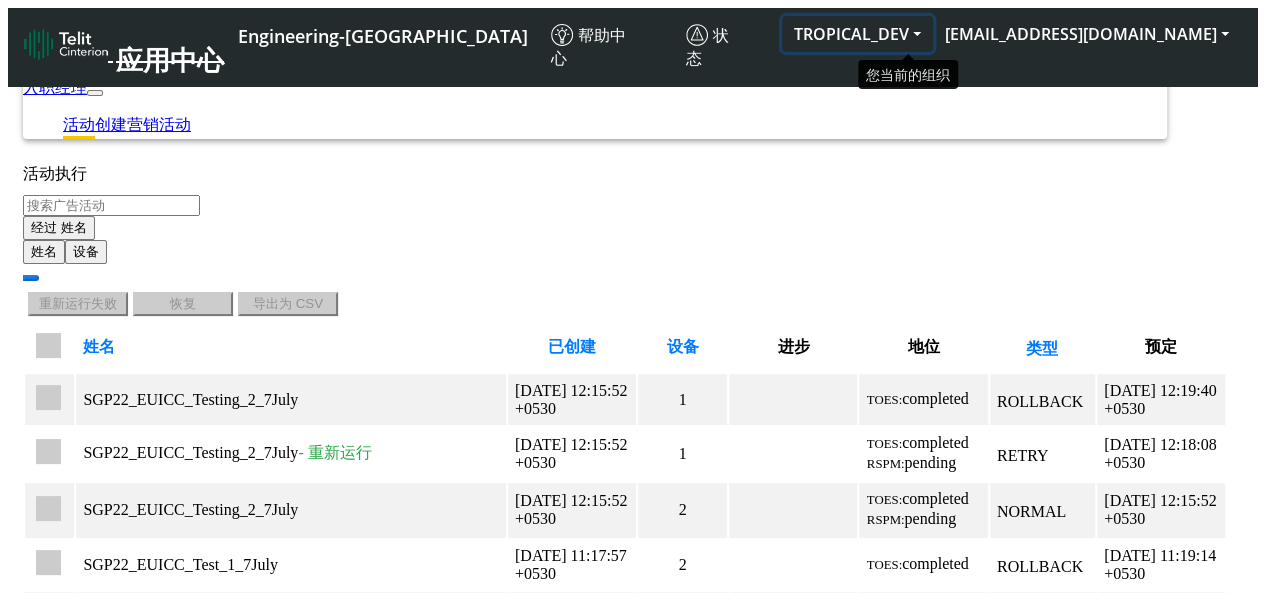 click on "TROPICAL_DEV" at bounding box center (857, 34) 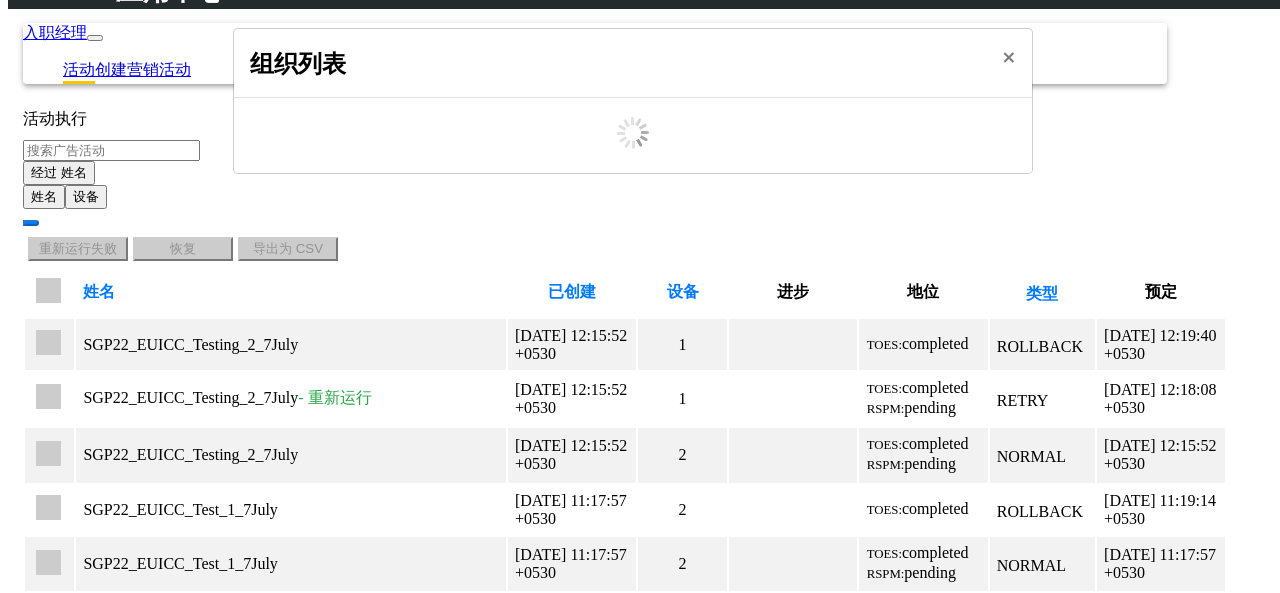 scroll, scrollTop: 7, scrollLeft: 0, axis: vertical 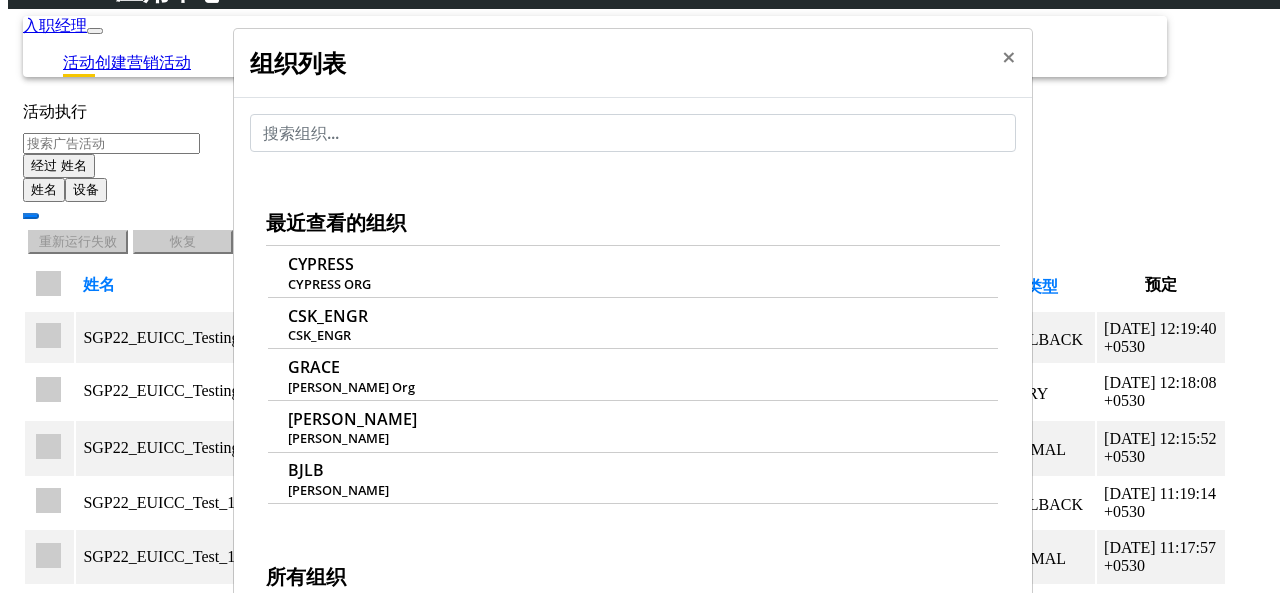 click on "最近查看的组织
CYPRESS
CYPRESS ORG
CSK_ENGR
CSK_ENGR
GRACE
Grace's Org +" at bounding box center [633, 9858] 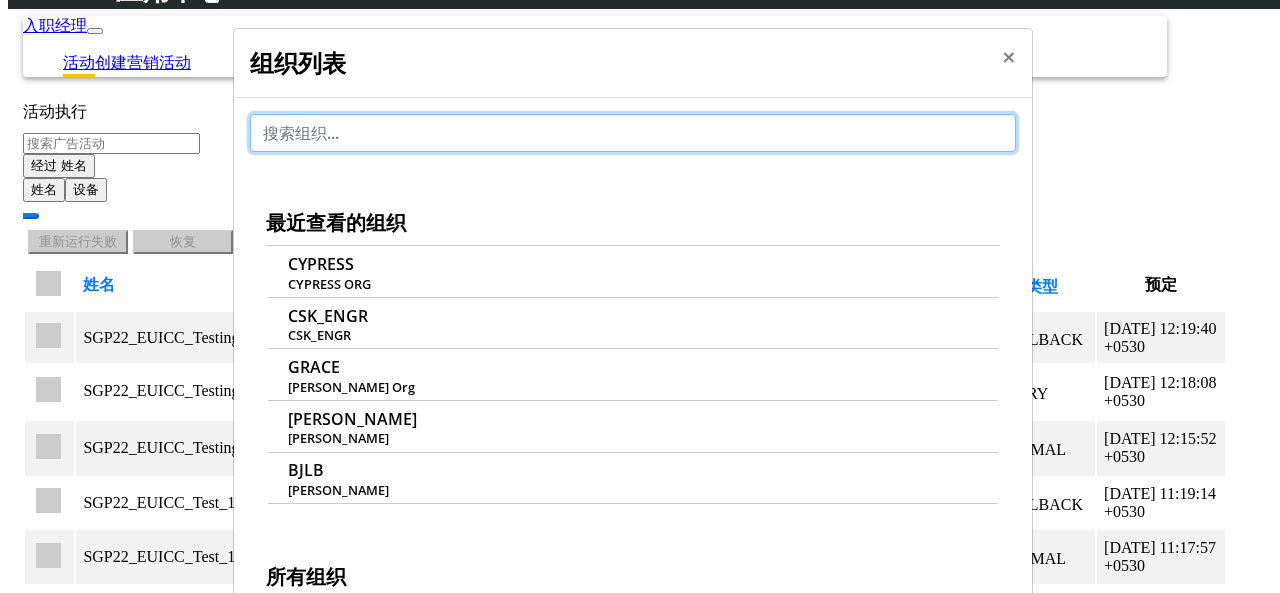 click at bounding box center [633, 133] 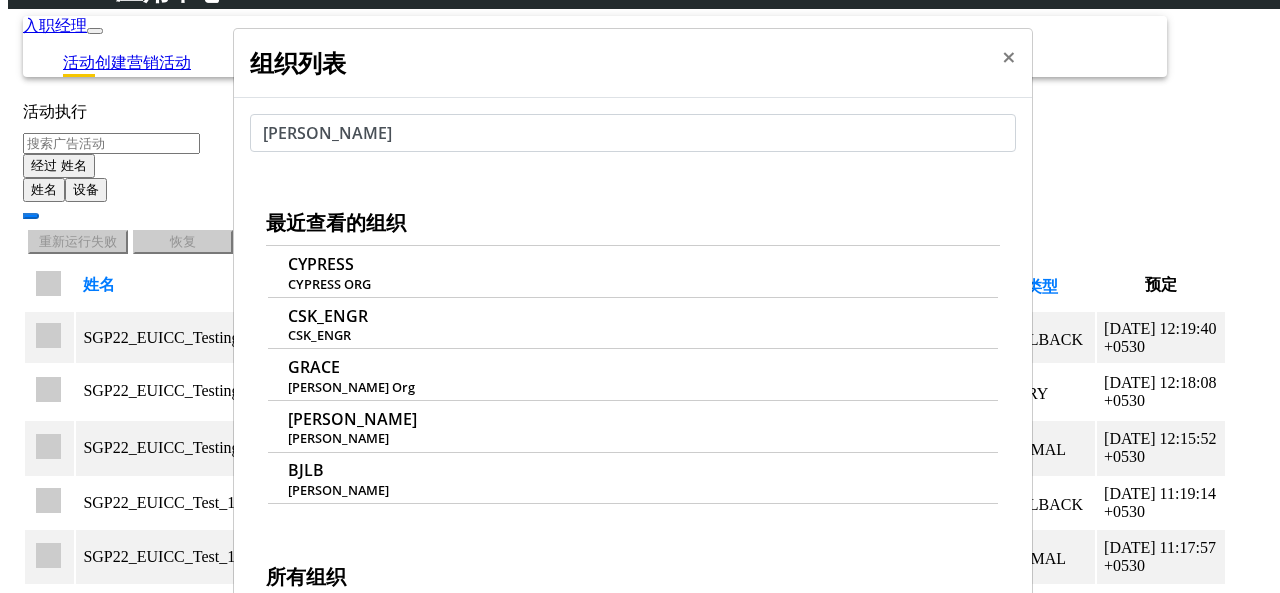 click on "所有组织" at bounding box center (633, 561) 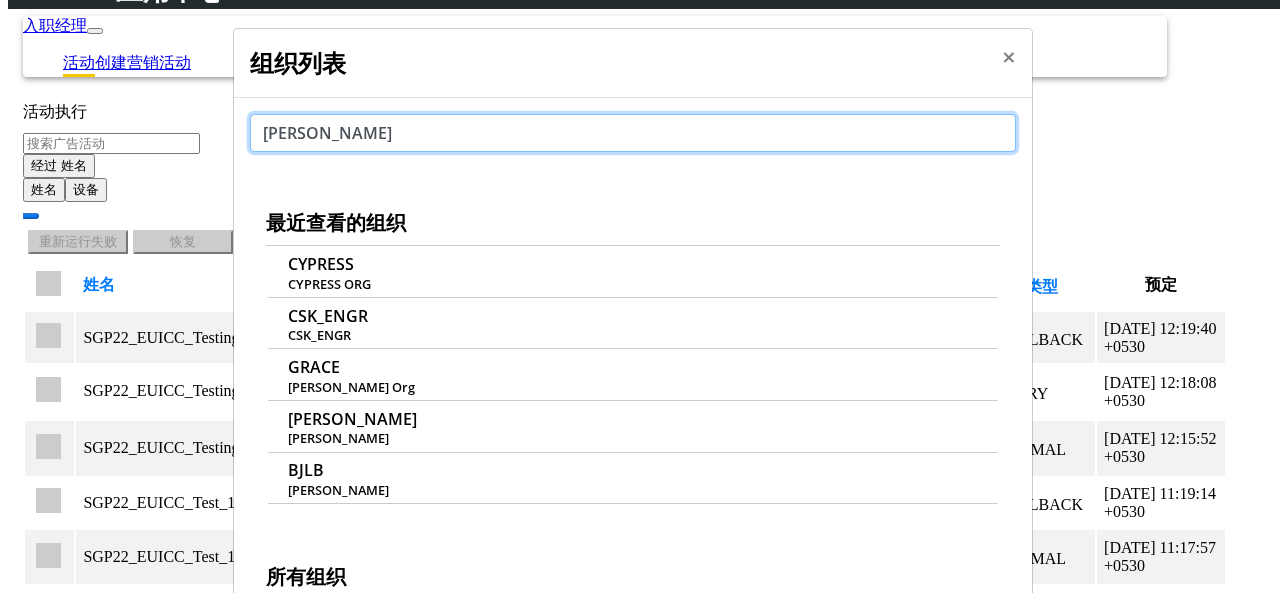 click on "qatest" at bounding box center (633, 133) 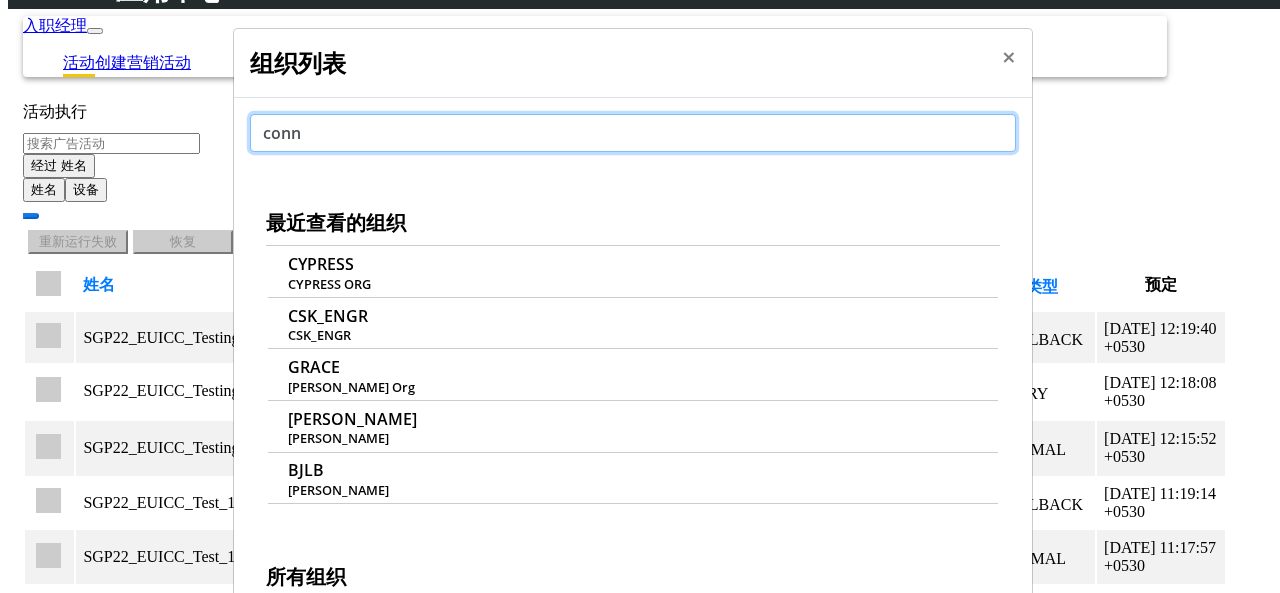 type on "conn" 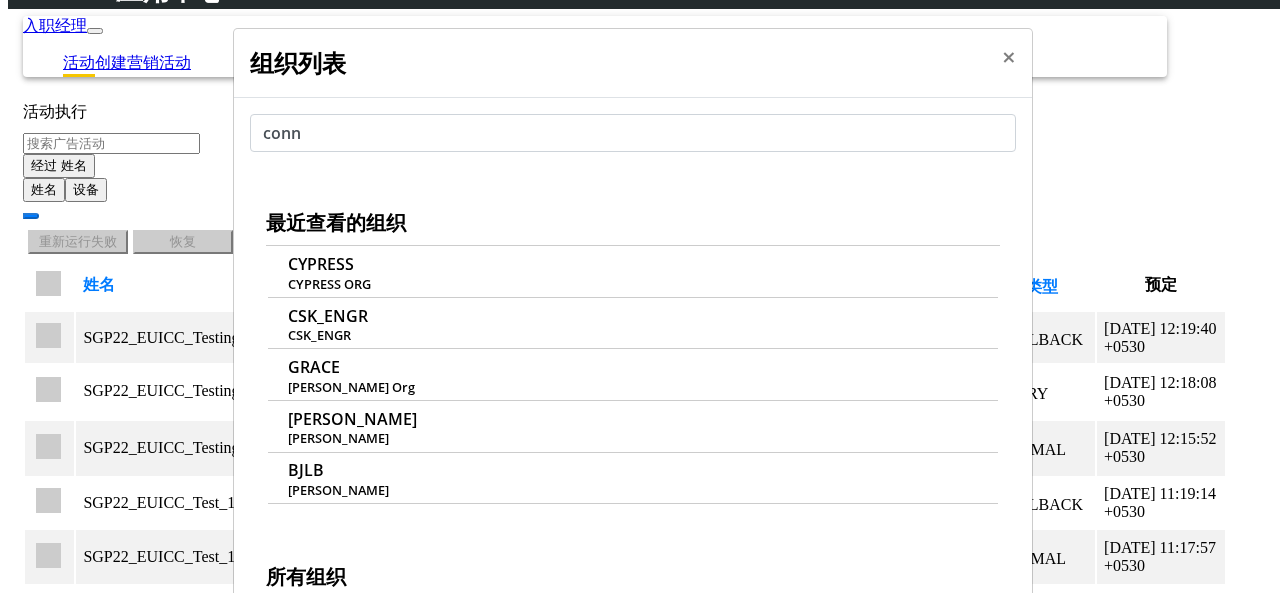 click on "CONNECTIVITY" at bounding box center (369, 618) 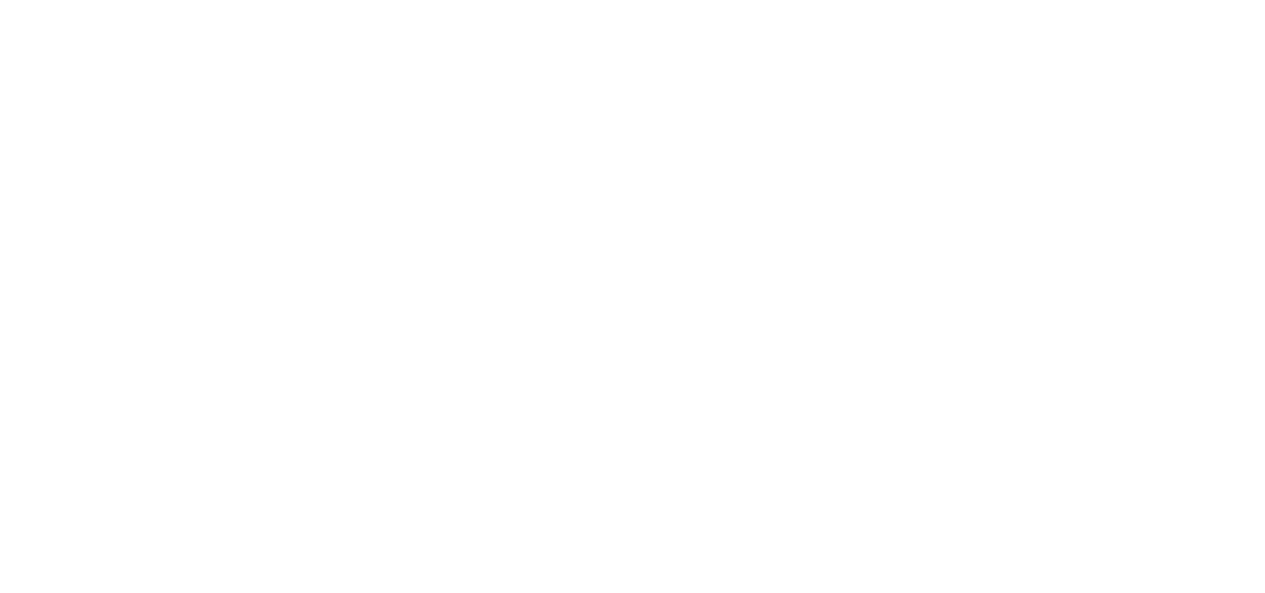 scroll, scrollTop: 0, scrollLeft: 0, axis: both 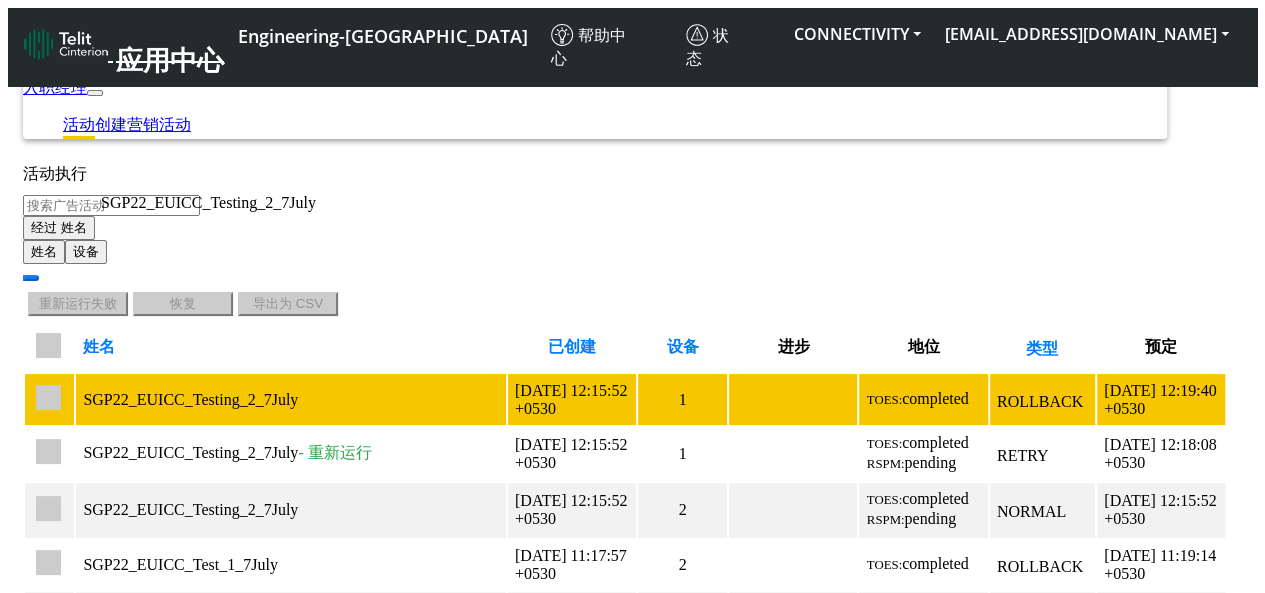 click on "SGP22_EUICC_Testing_2_7July" at bounding box center [290, 400] 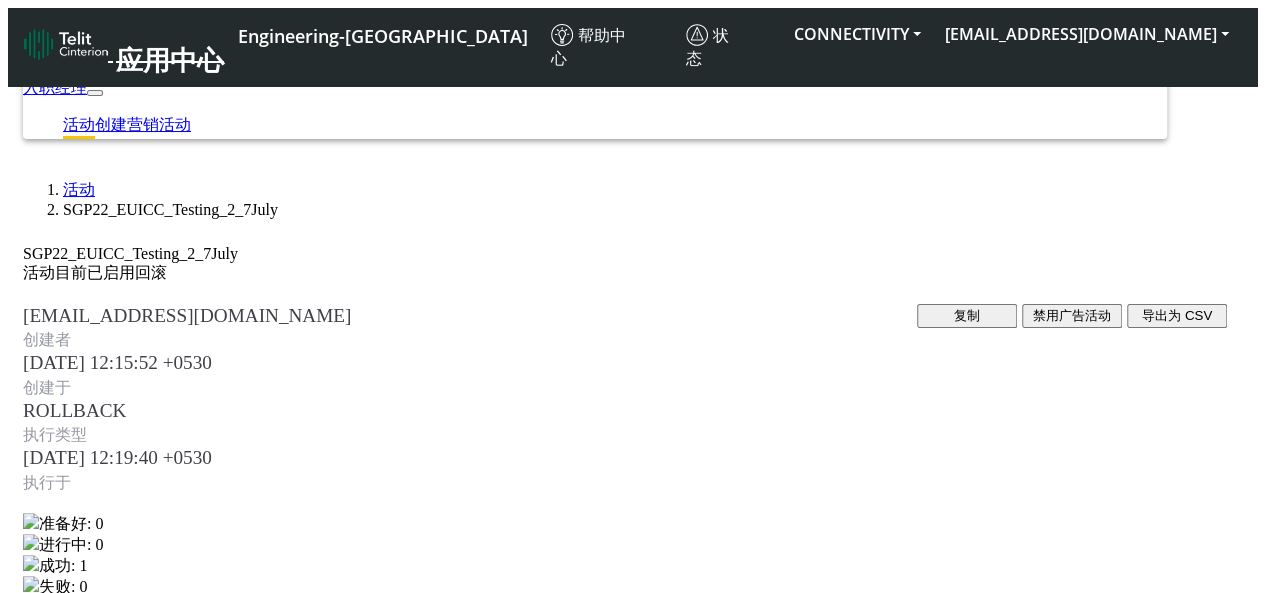 click on "活动" 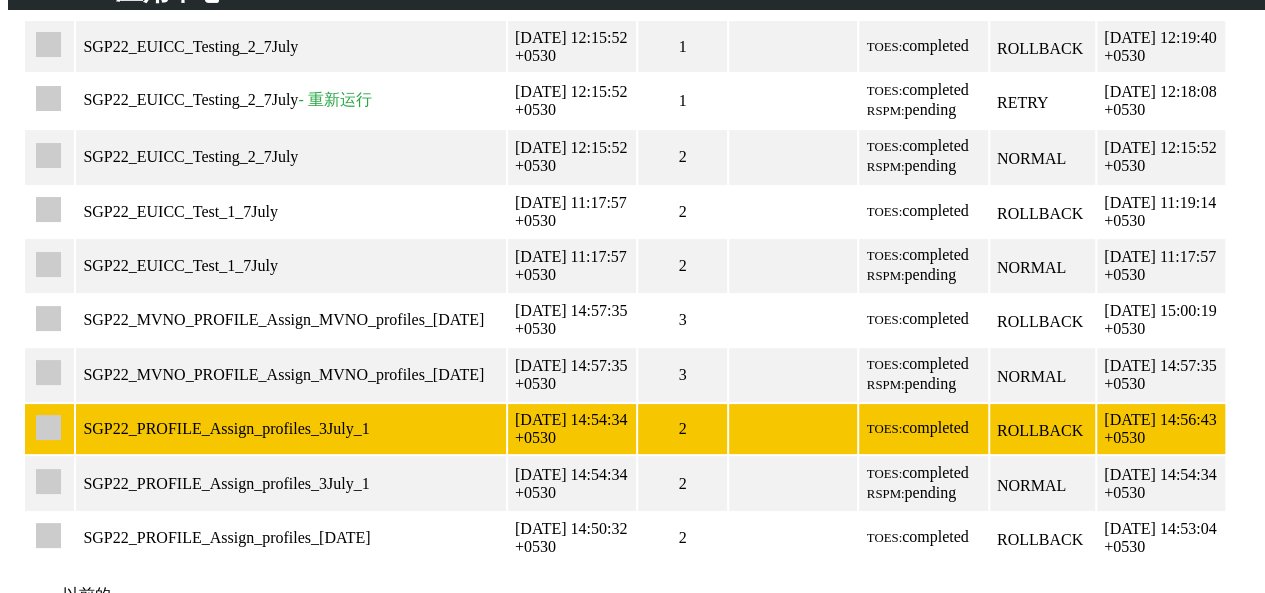 scroll, scrollTop: 0, scrollLeft: 0, axis: both 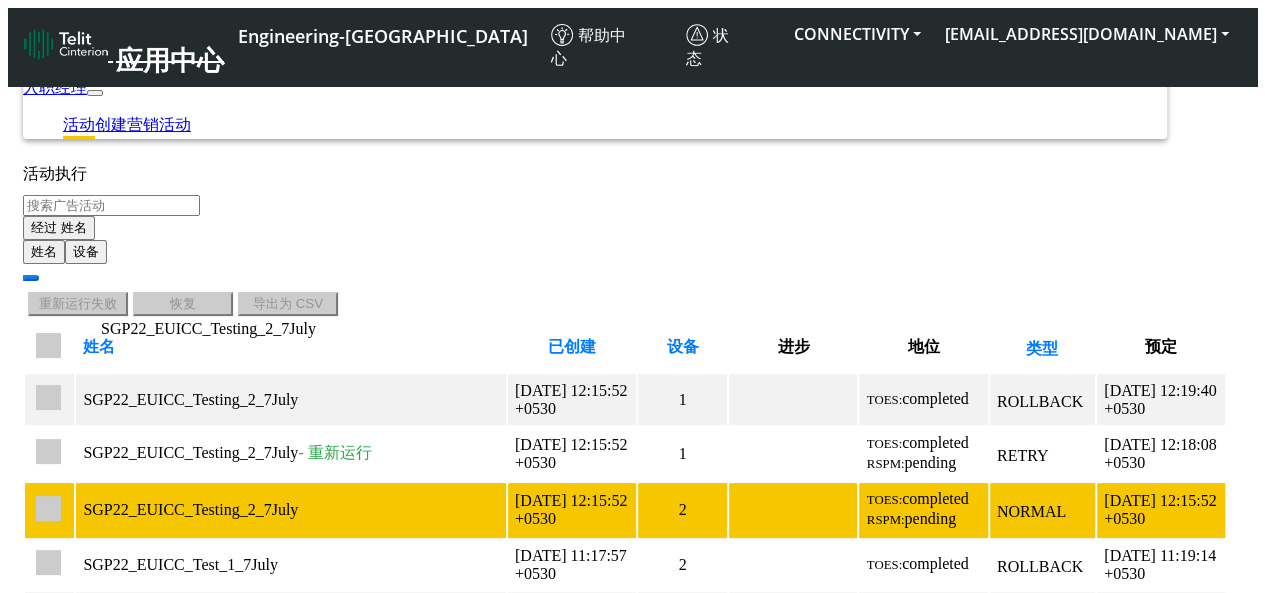 click on "SGP22_EUICC_Testing_2_7July" at bounding box center [290, 510] 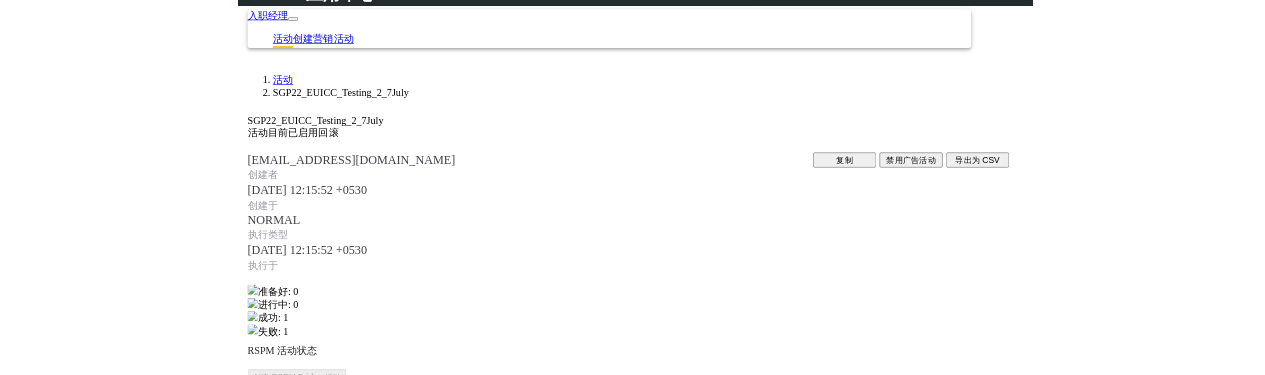 scroll, scrollTop: 329, scrollLeft: 0, axis: vertical 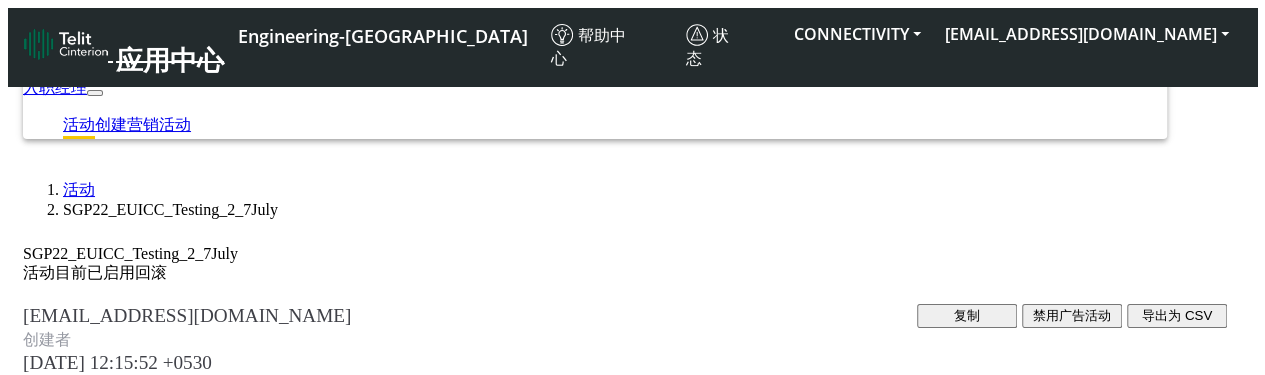 click on "活动" 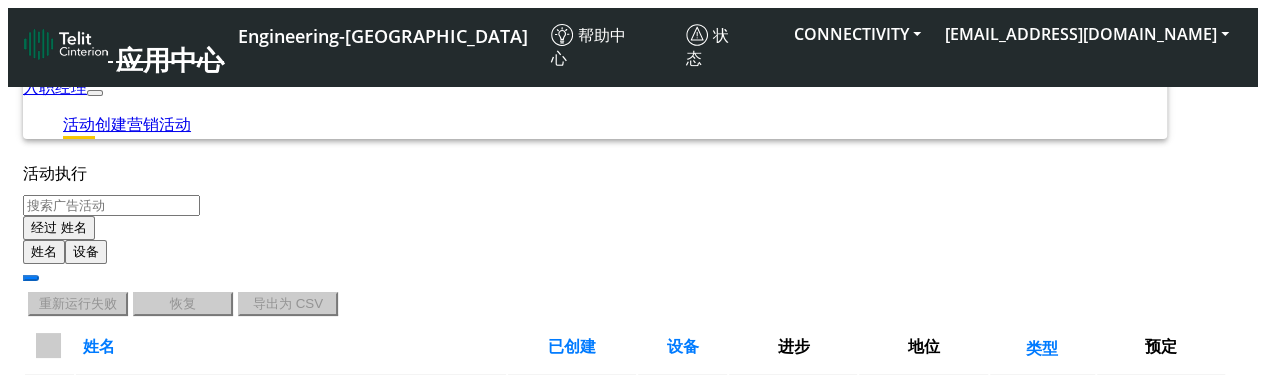 click on "创建营销活动" 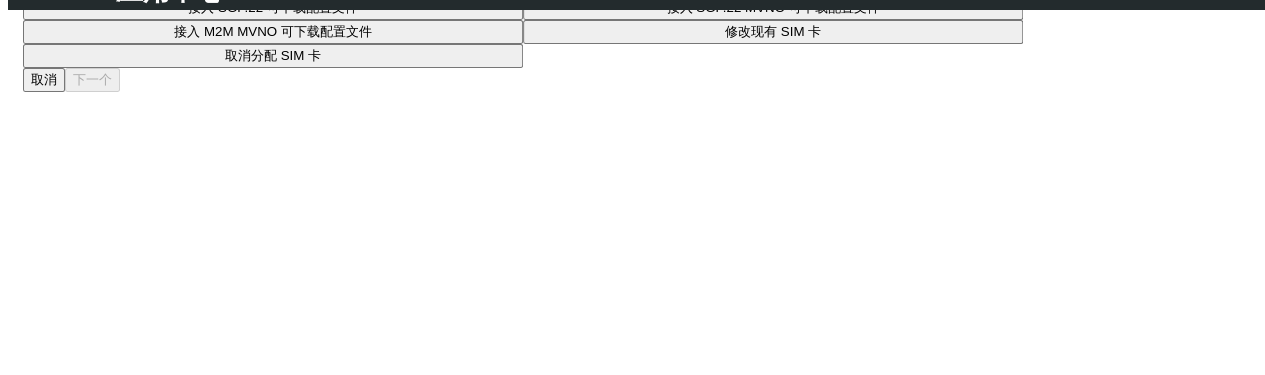 scroll, scrollTop: 301, scrollLeft: 0, axis: vertical 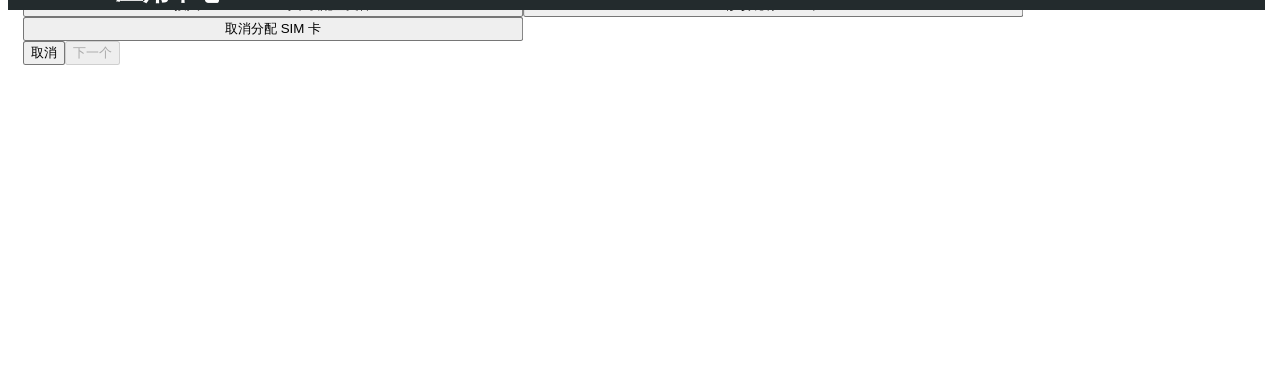 click on "选择一个任务" at bounding box center [273, -67] 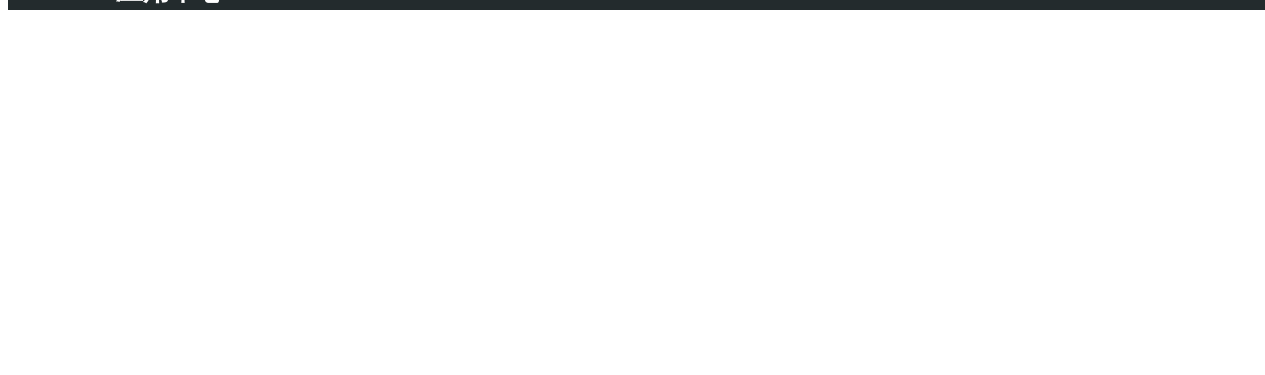 click on "接入 SGP.22 MVNO 可下载配置文件" at bounding box center [758, -220] 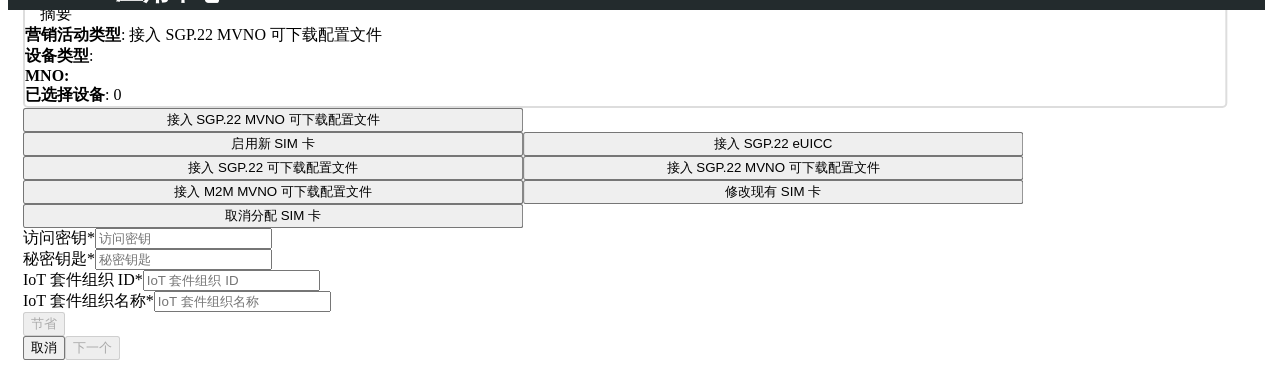 scroll, scrollTop: 149, scrollLeft: 0, axis: vertical 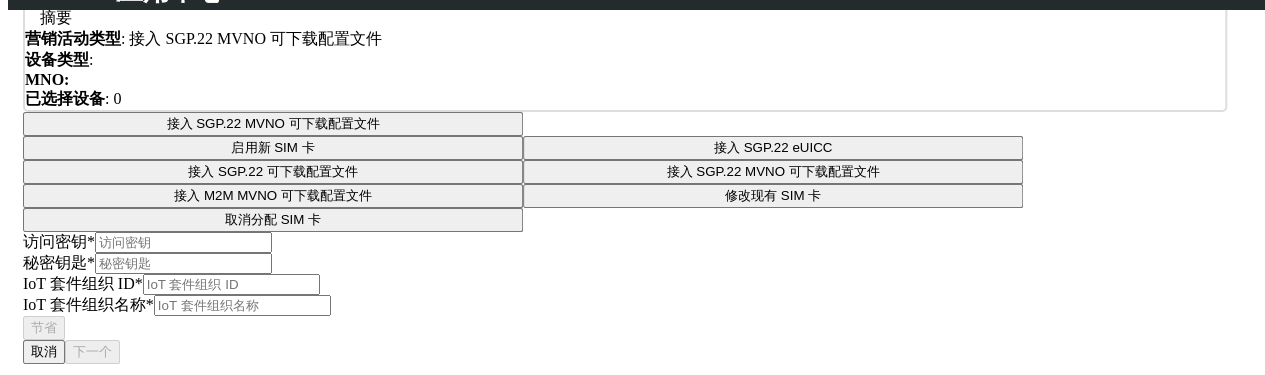 click on "接入 SGP.22 MVNO 可下载配置文件" at bounding box center [273, 124] 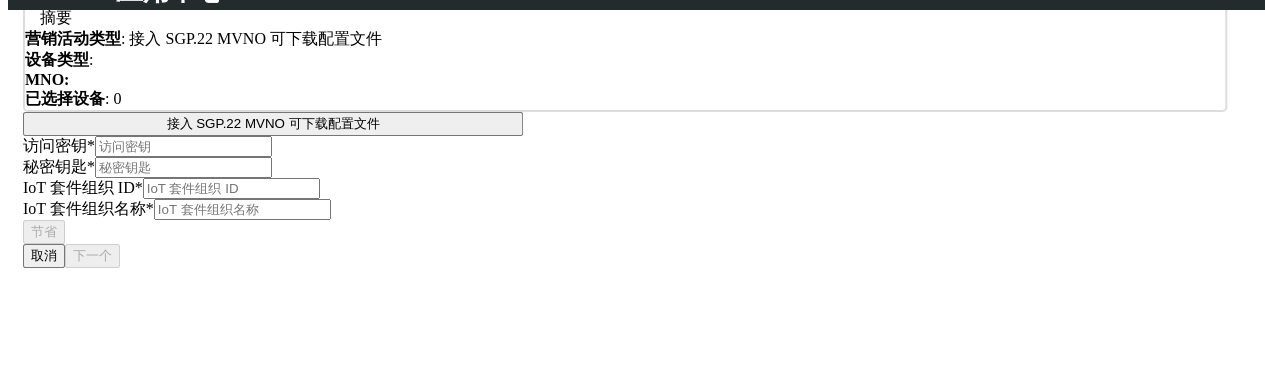 click on "接入 SGP.22 eUICC" at bounding box center [758, -92] 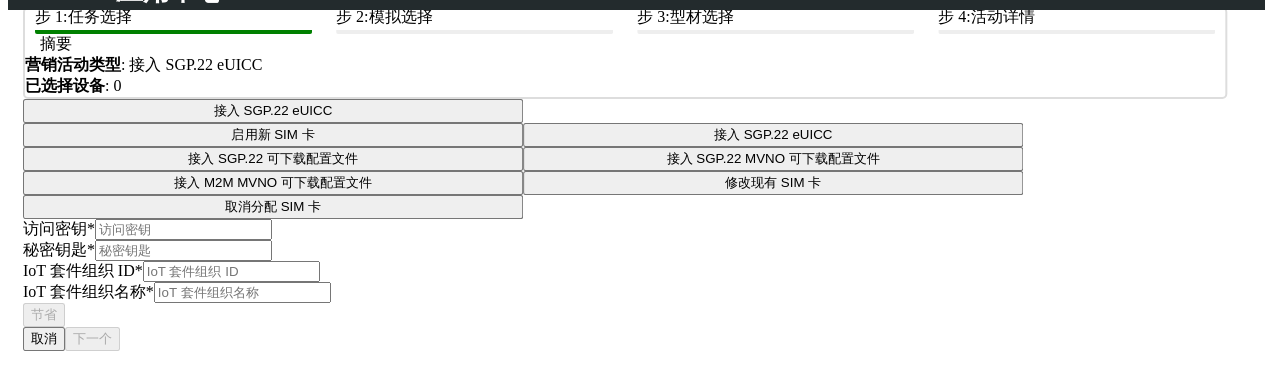 scroll, scrollTop: 71, scrollLeft: 0, axis: vertical 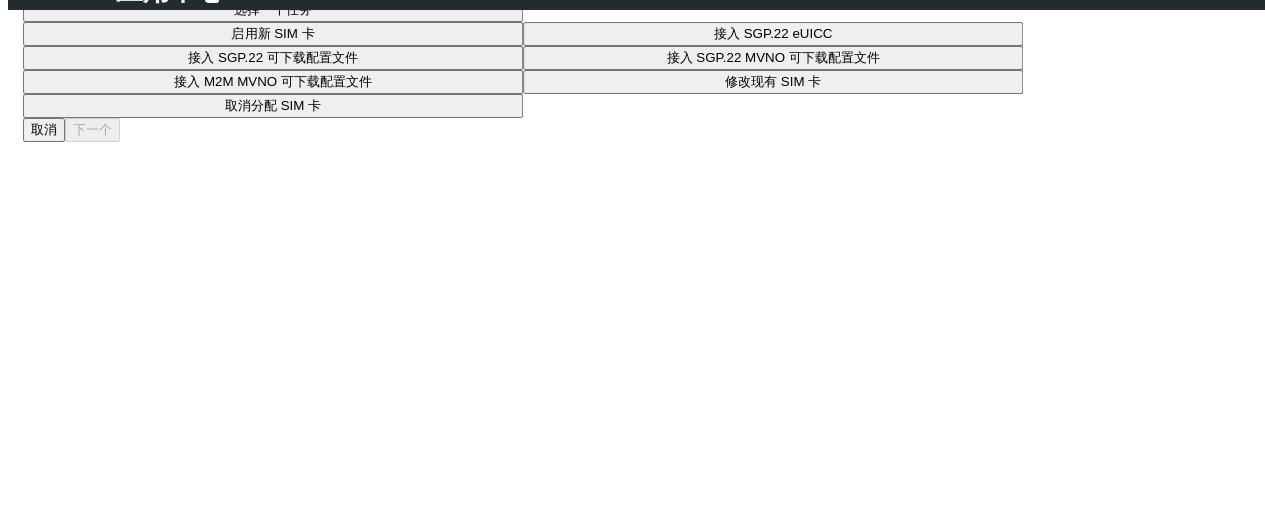 click on "选择一个任务" at bounding box center (273, 10) 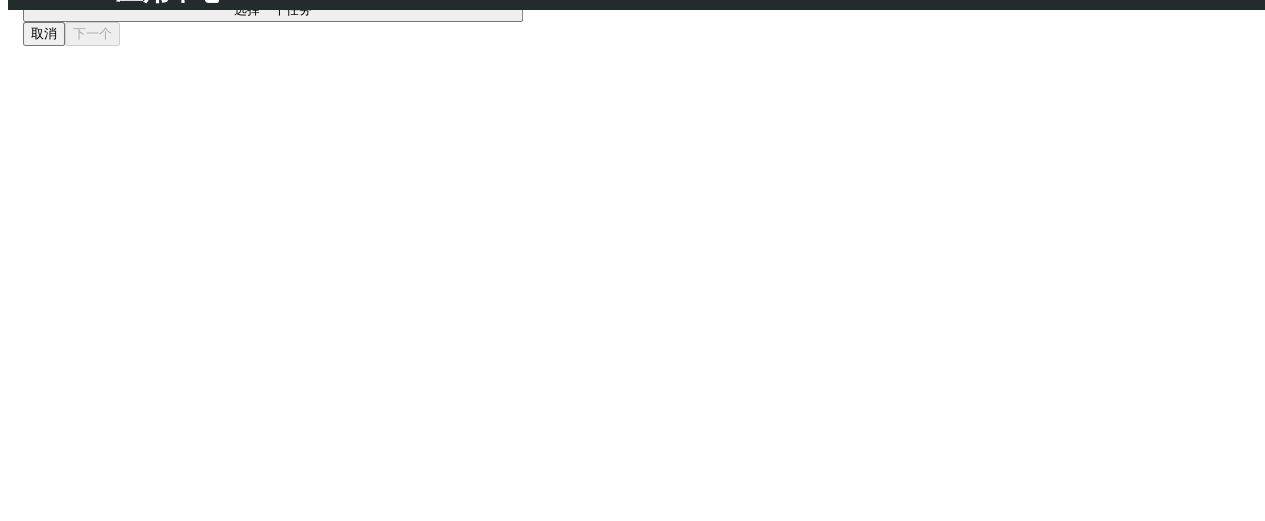 click on "启用新 SIM 卡" at bounding box center (258, -167) 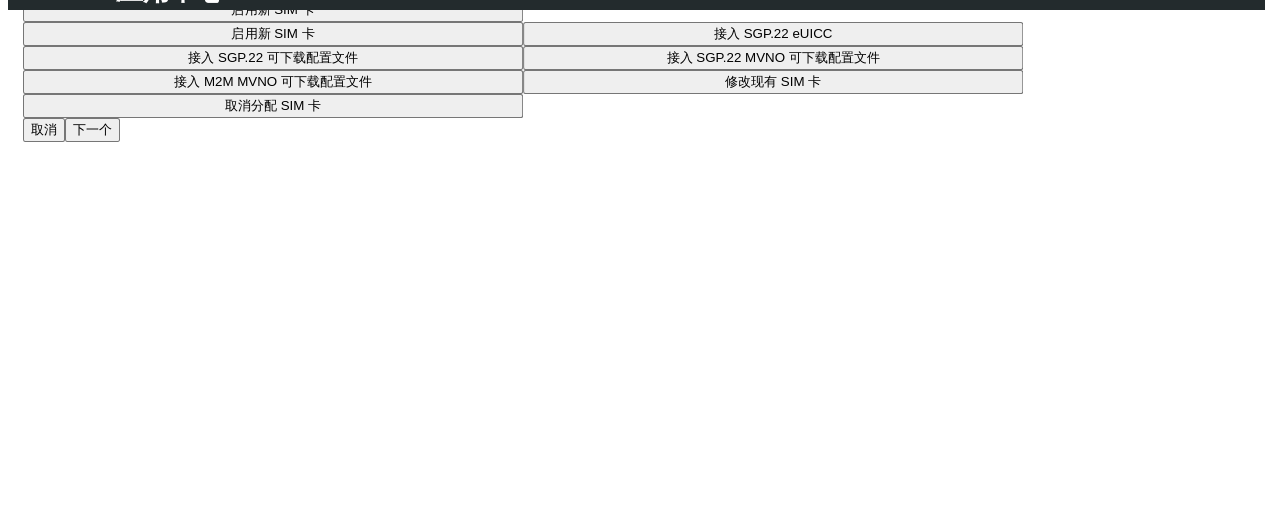 scroll, scrollTop: 356, scrollLeft: 0, axis: vertical 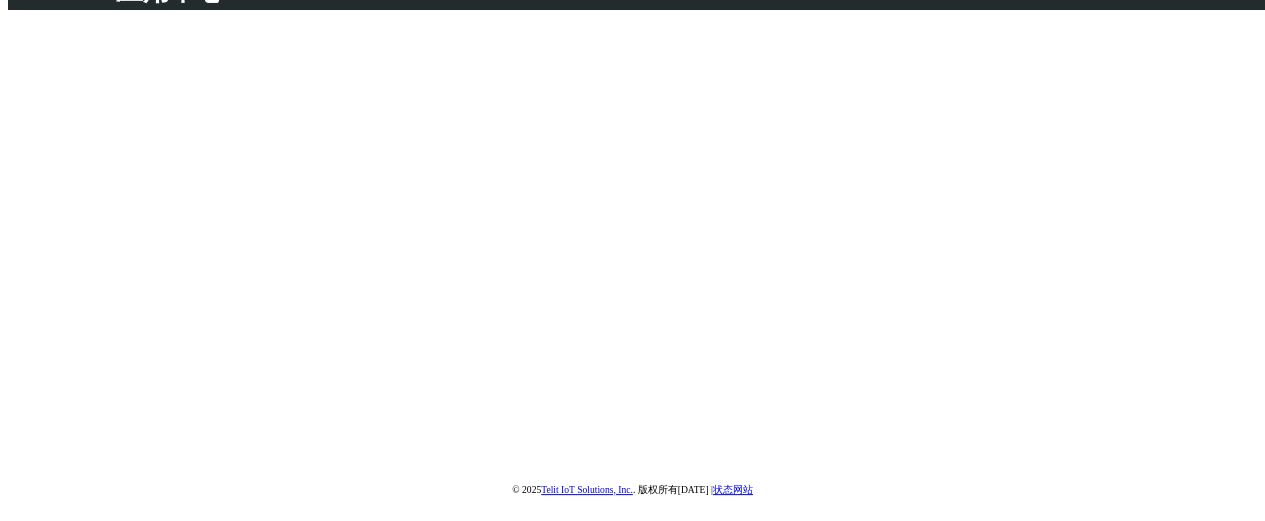 click on "下一个" at bounding box center (92, -2) 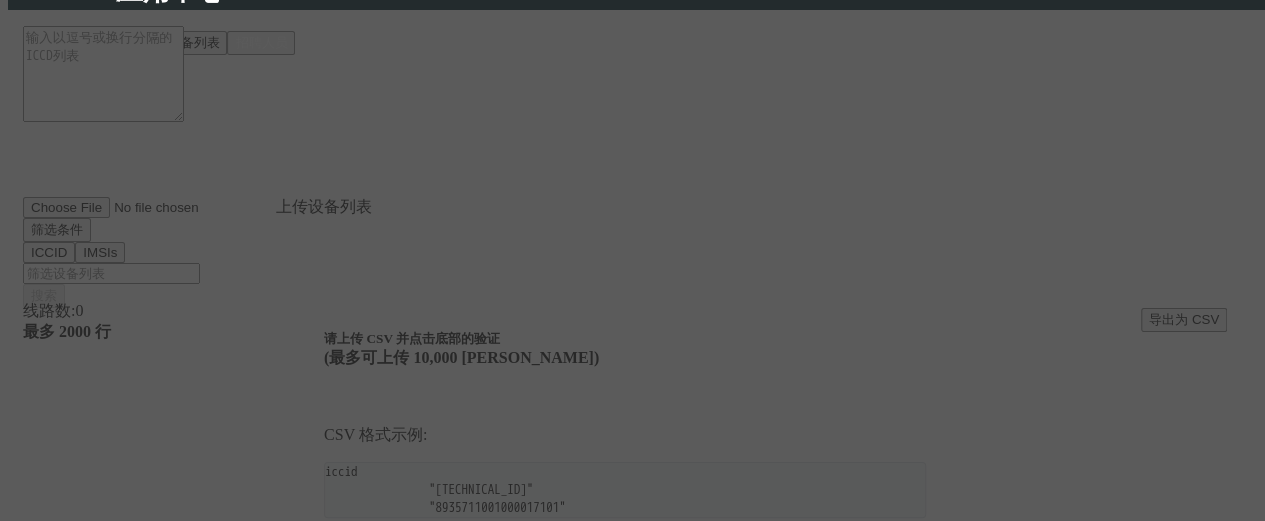 scroll, scrollTop: 222, scrollLeft: 0, axis: vertical 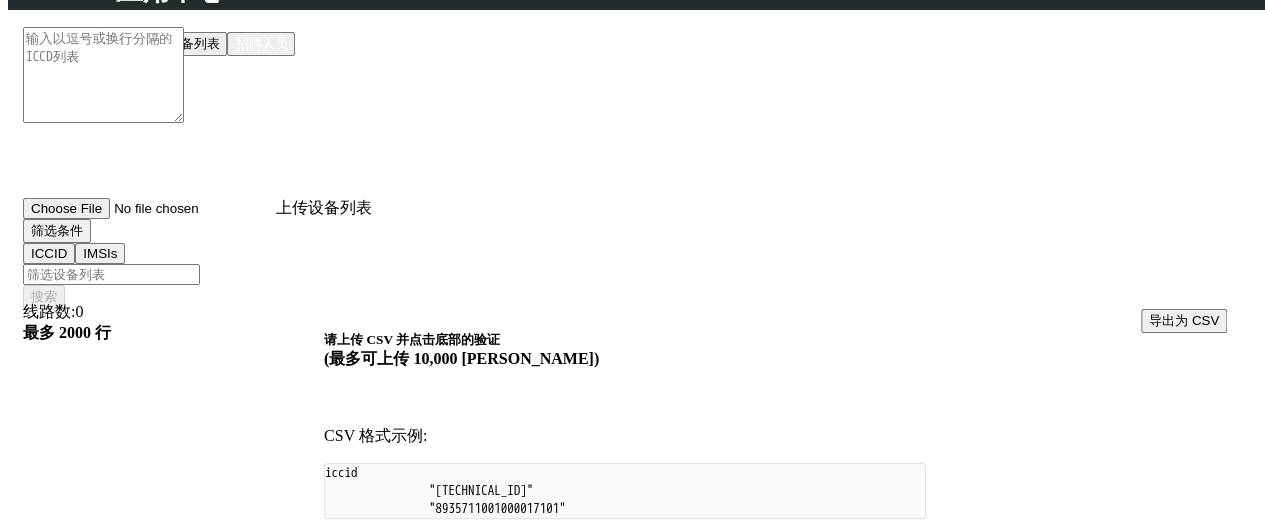 click on "设备列表" at bounding box center [193, 44] 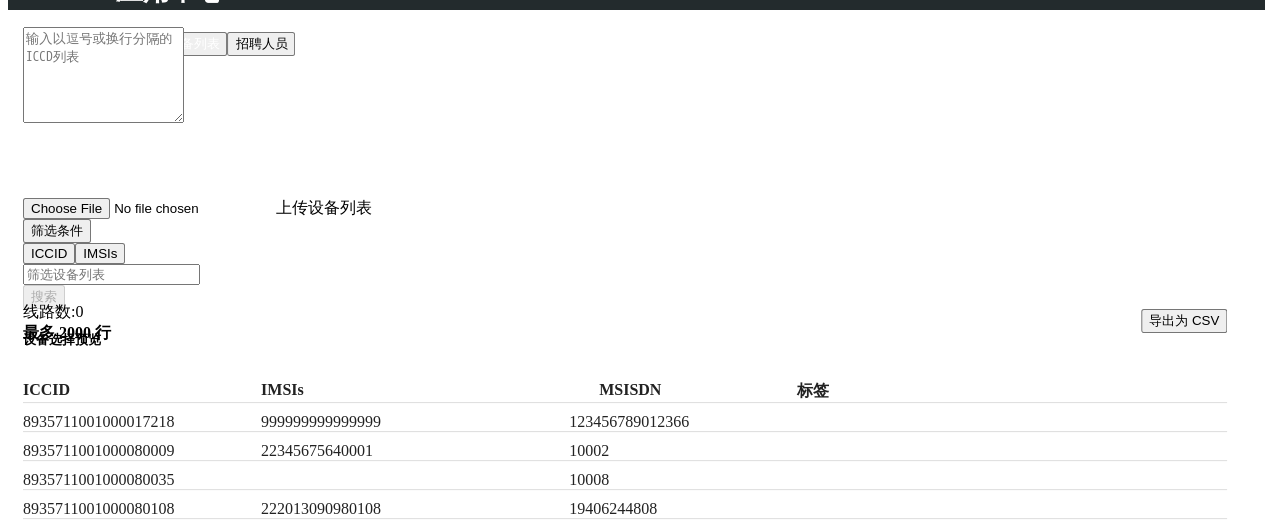 click at bounding box center (111, 274) 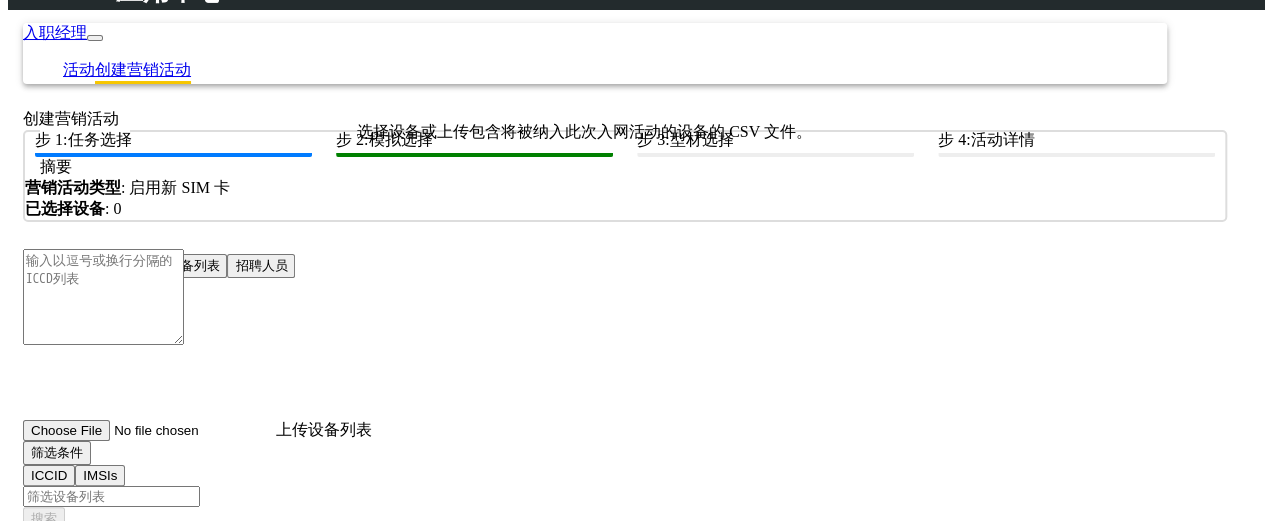 scroll, scrollTop: 356, scrollLeft: 0, axis: vertical 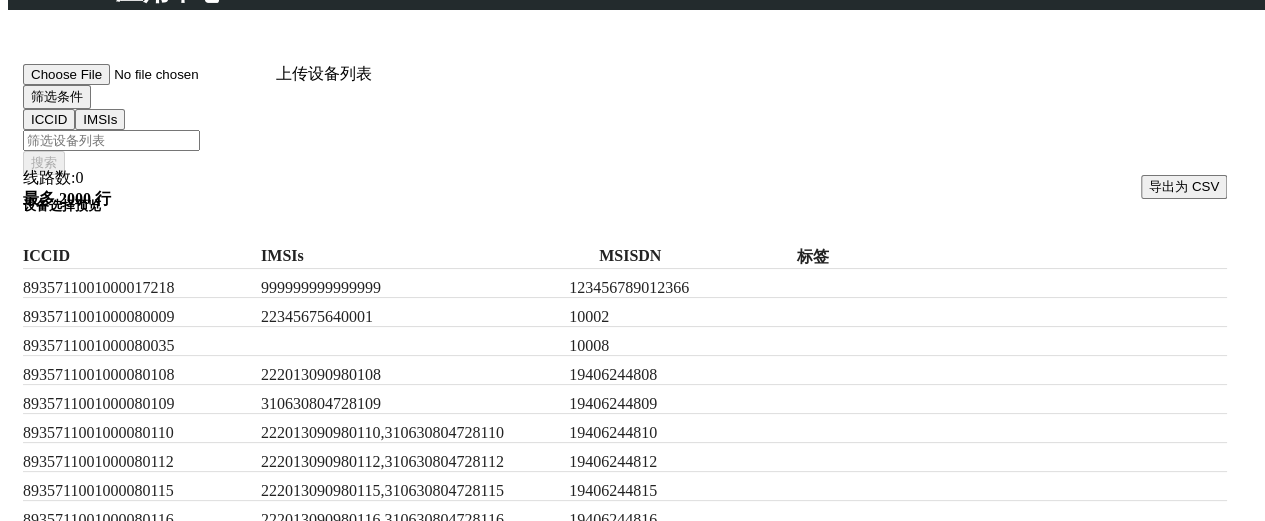 click on "后退" 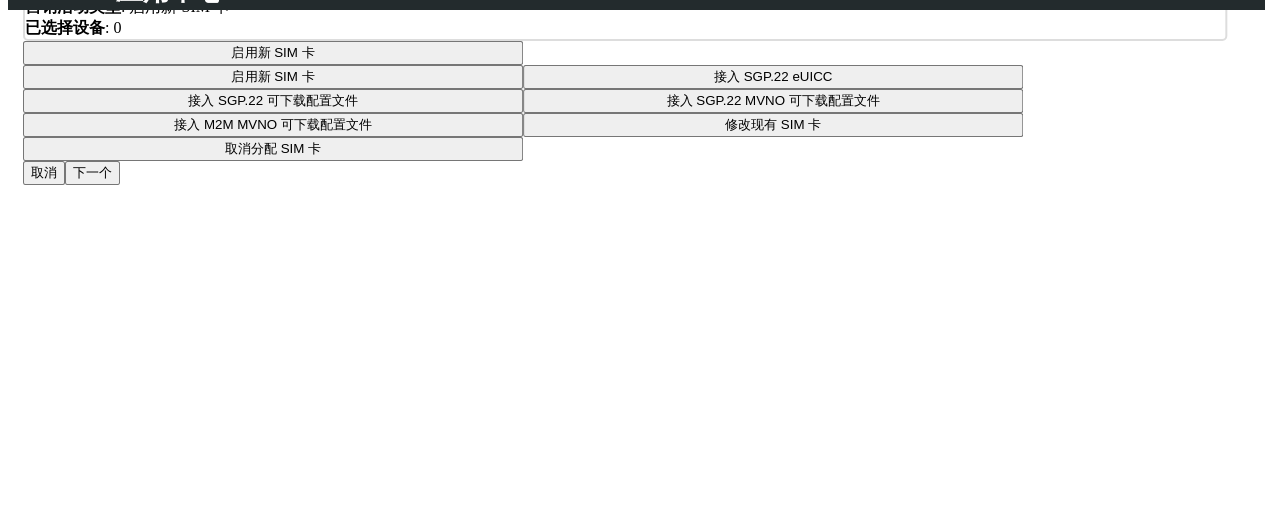 scroll, scrollTop: 168, scrollLeft: 0, axis: vertical 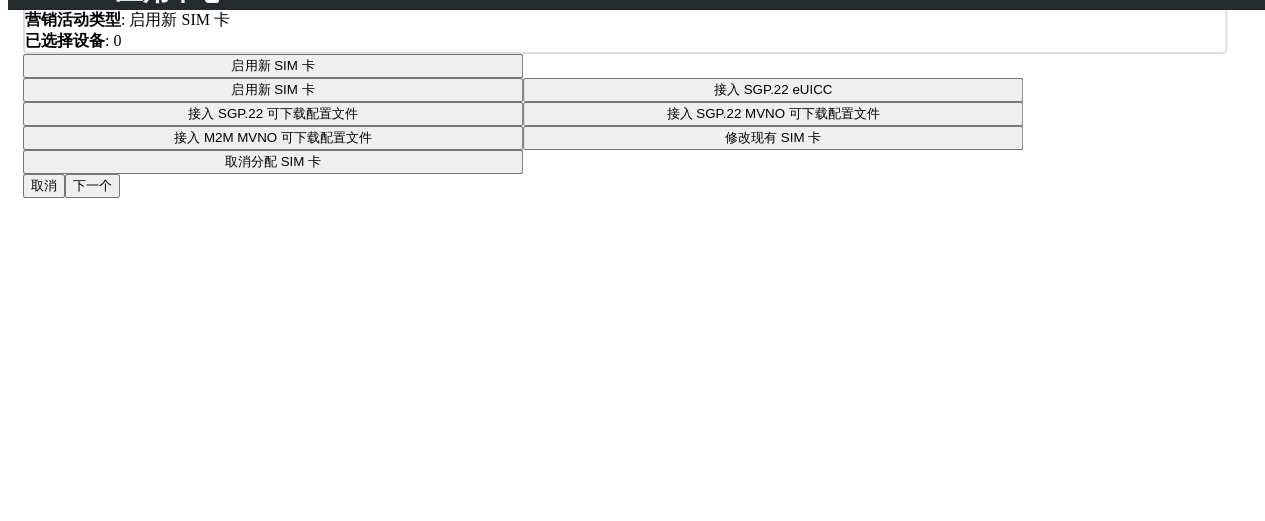 click on "启用新 SIM 卡" at bounding box center (273, 66) 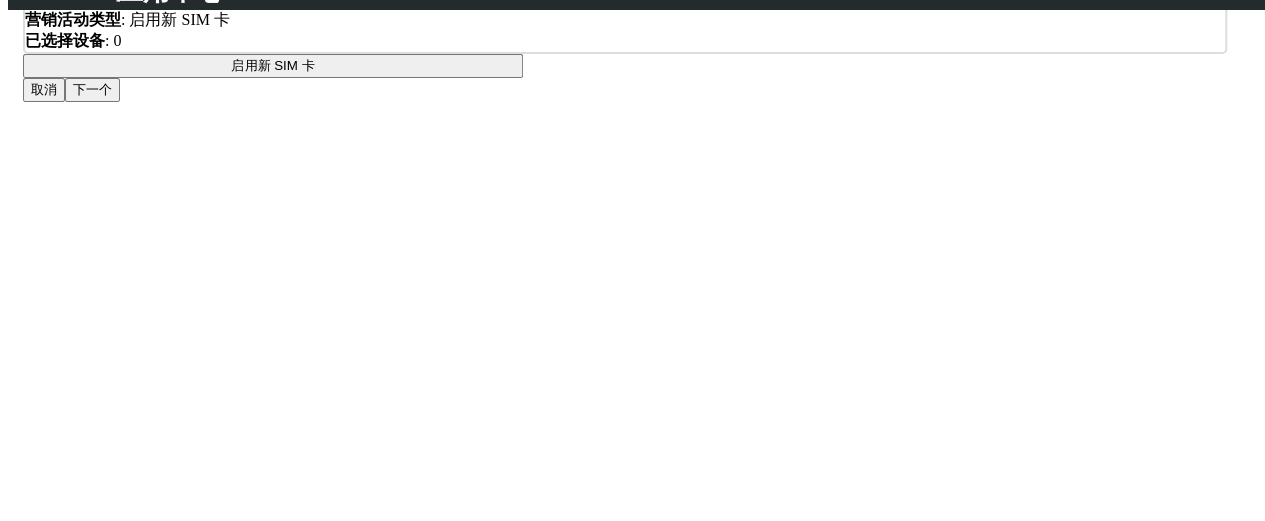 click on "接入 SGP.22 可下载配置文件" at bounding box center [258, -87] 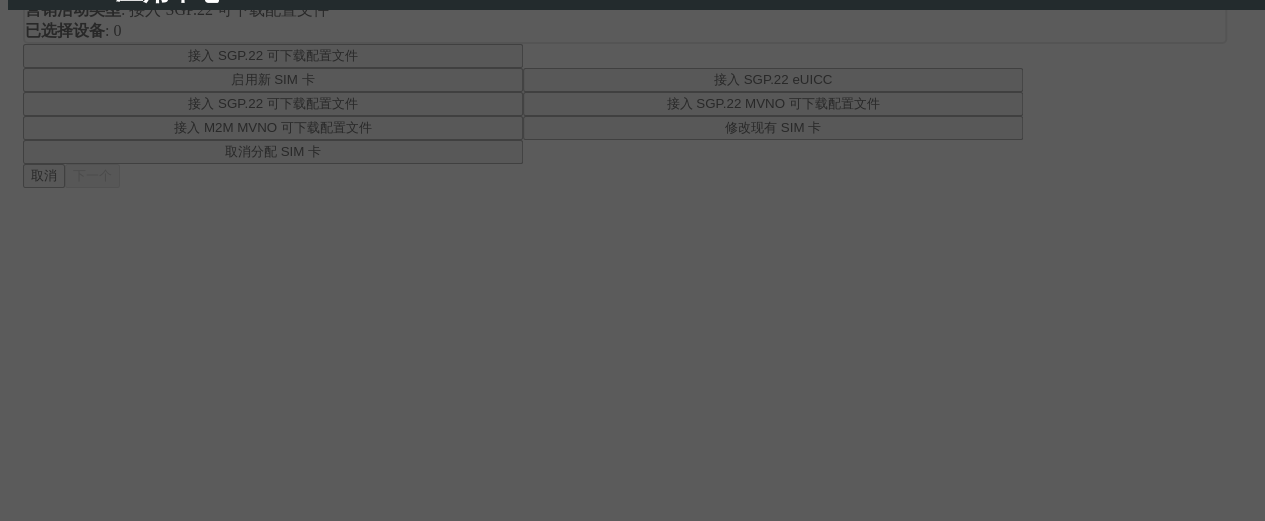 scroll, scrollTop: 179, scrollLeft: 0, axis: vertical 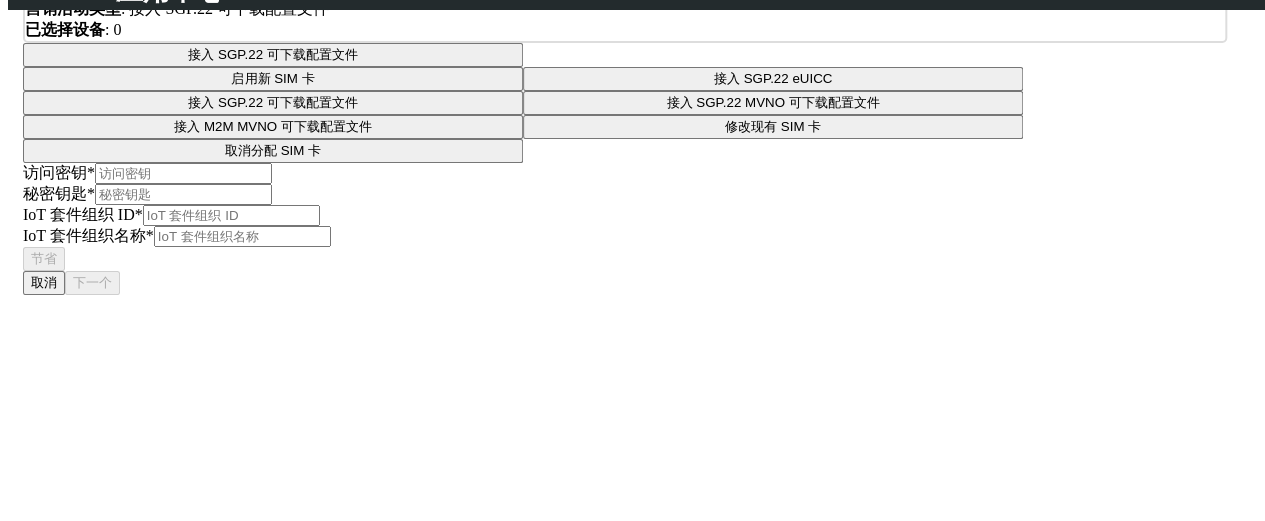 click on "接入 SGP.22 可下载配置文件" at bounding box center (273, 55) 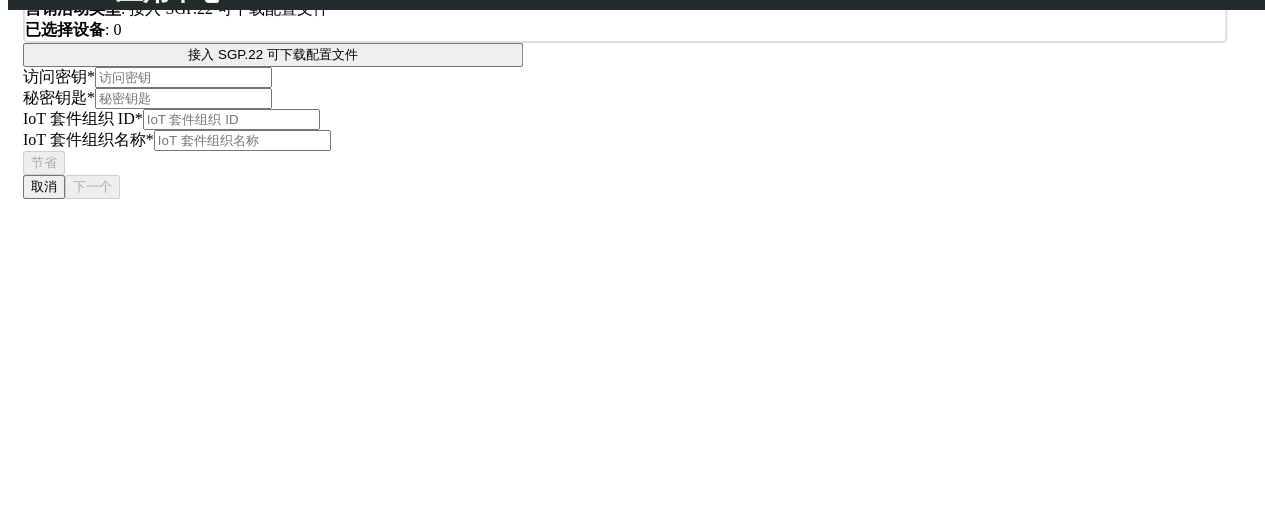 click on "接入 SGP.22 eUICC" at bounding box center [758, -122] 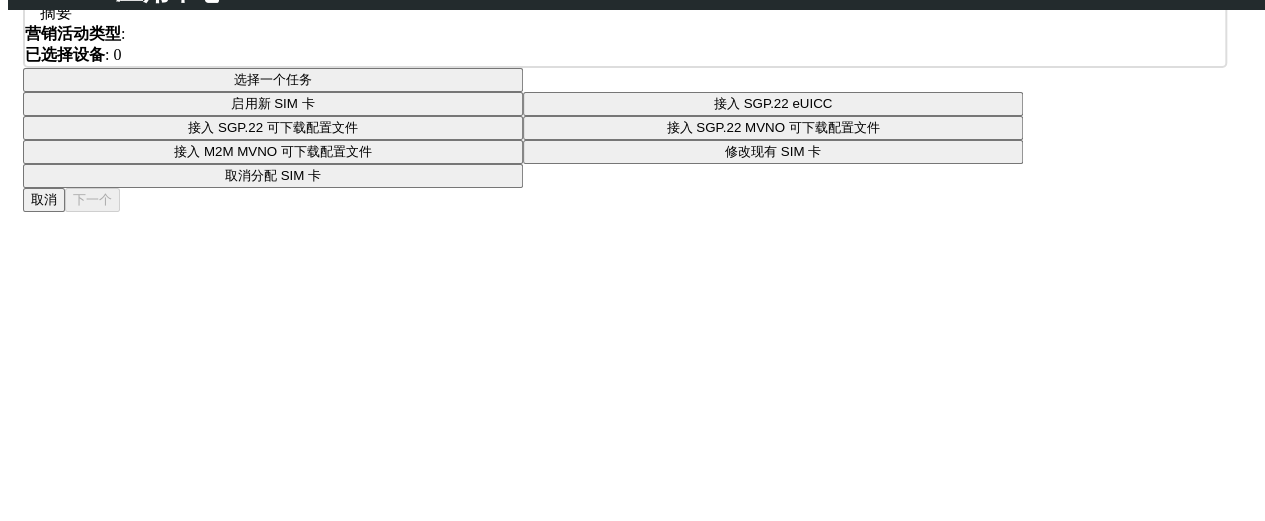 scroll, scrollTop: 165, scrollLeft: 0, axis: vertical 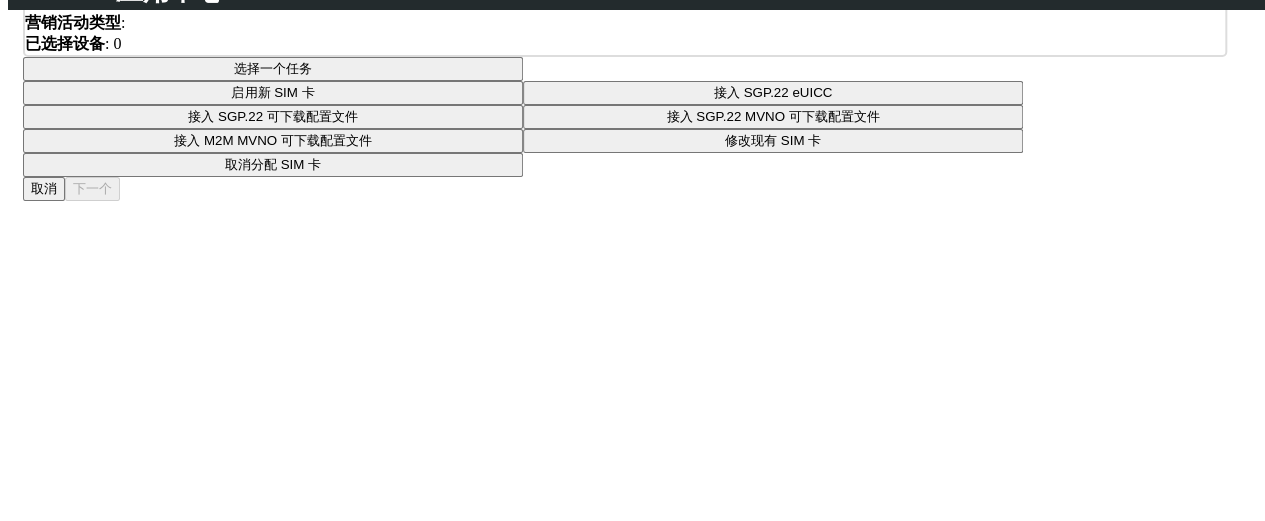 click on "选择一个任务" at bounding box center (273, 69) 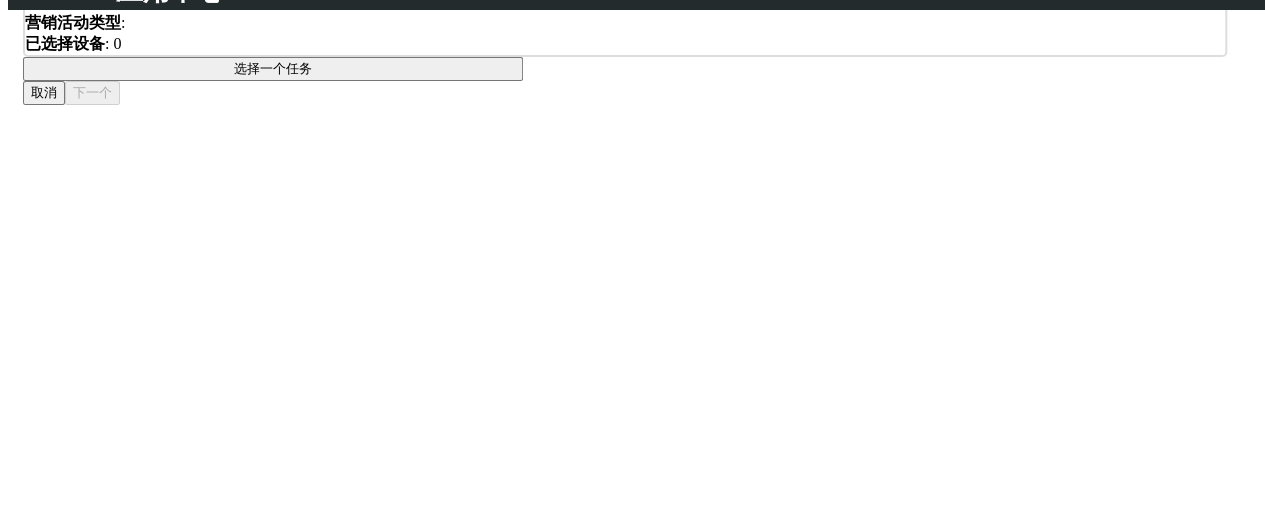 scroll, scrollTop: 0, scrollLeft: 0, axis: both 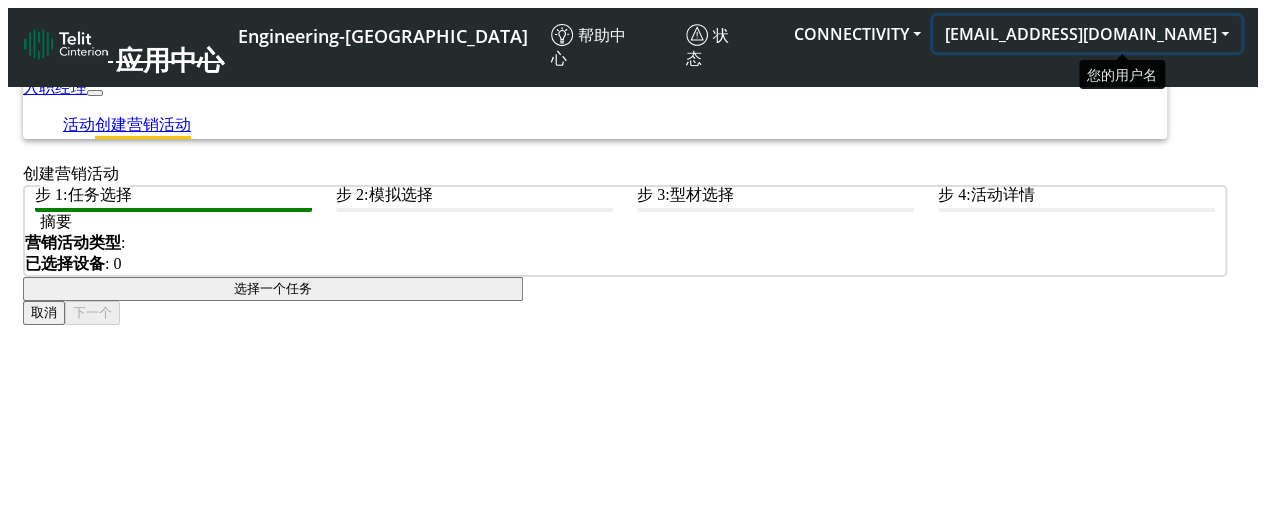 click on "[EMAIL_ADDRESS][DOMAIN_NAME]" at bounding box center (1087, 34) 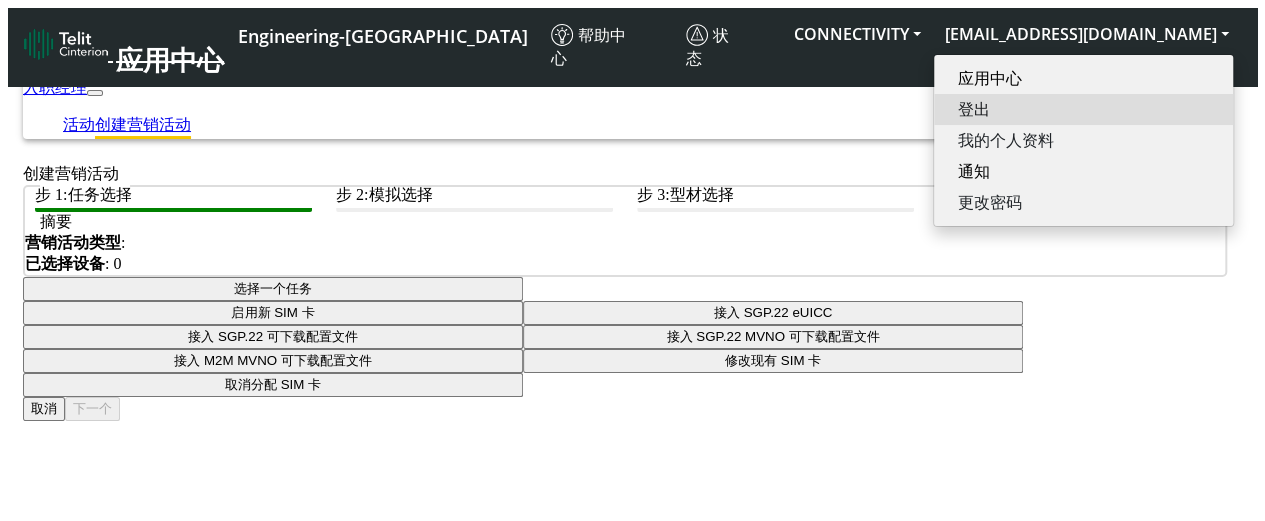 click on "登出" at bounding box center [1083, 109] 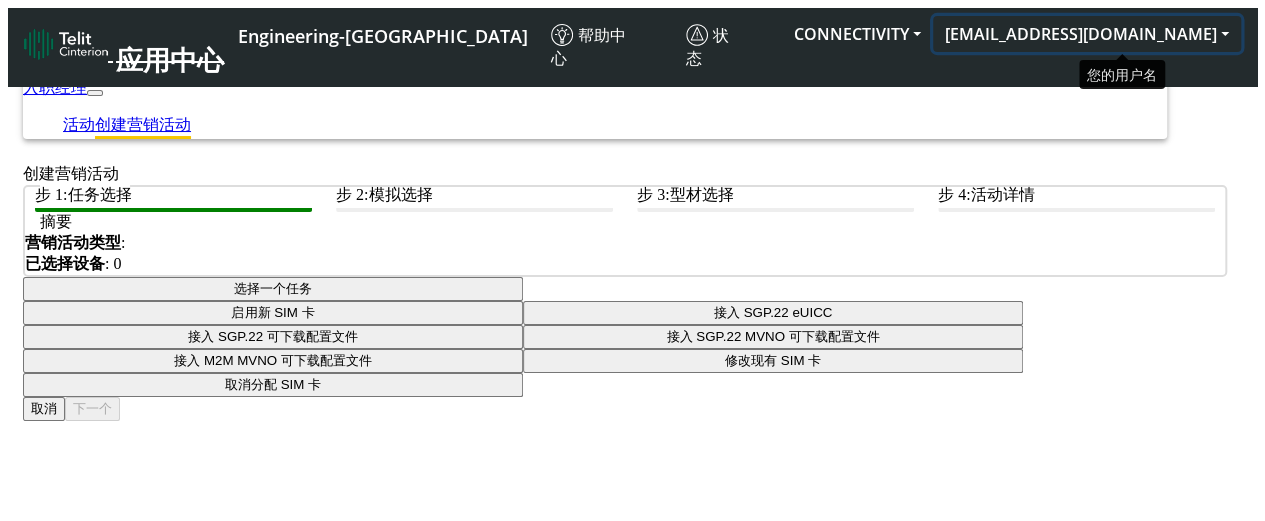 click on "[EMAIL_ADDRESS][DOMAIN_NAME]" at bounding box center (1087, 34) 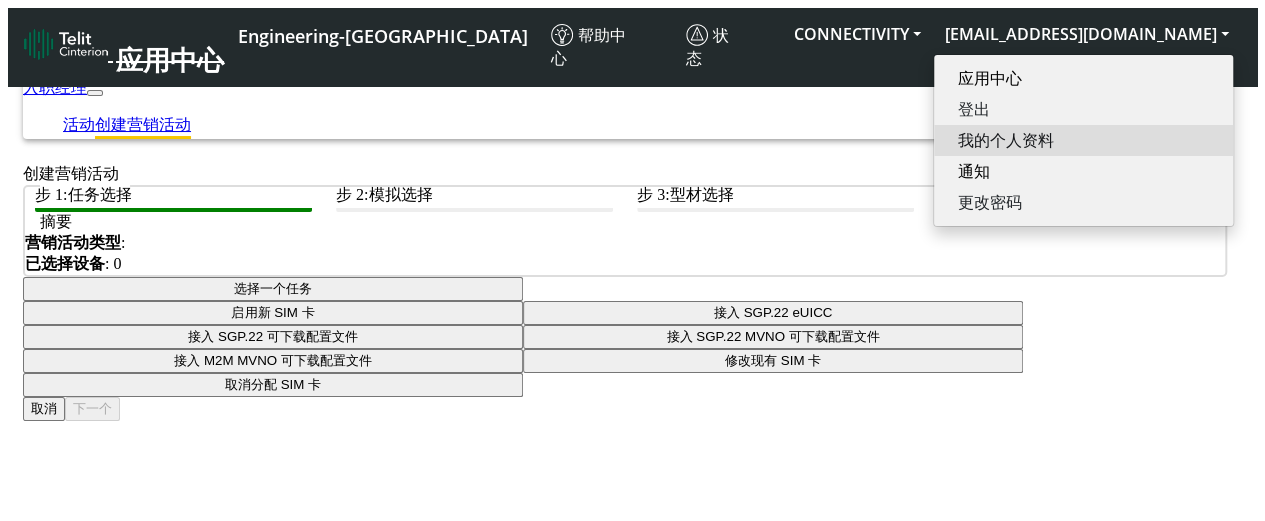 click on "我的个人资料" at bounding box center (1083, 140) 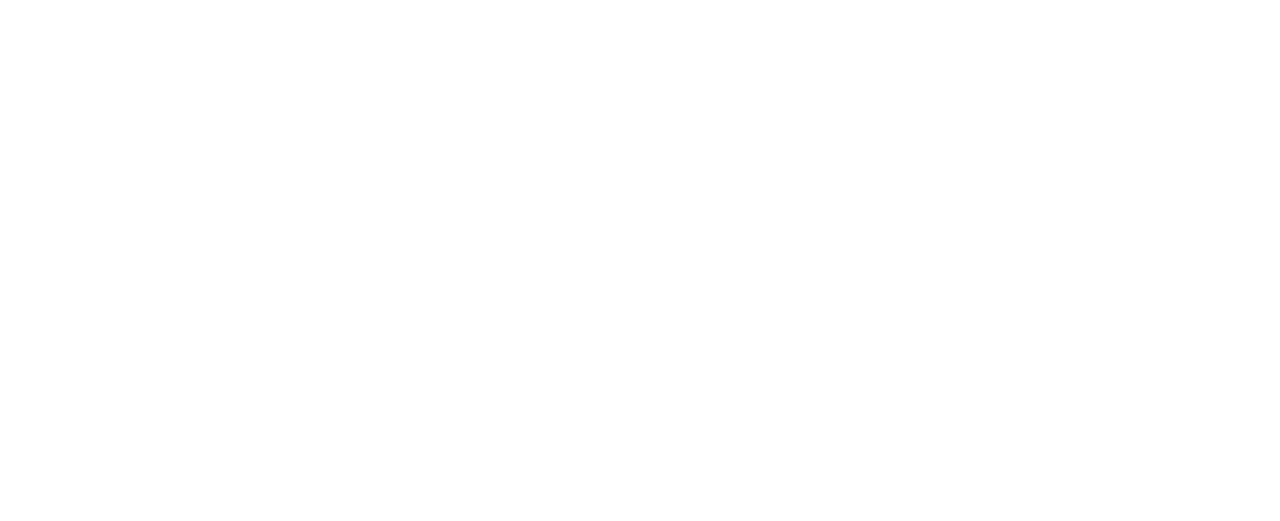 scroll, scrollTop: 0, scrollLeft: 0, axis: both 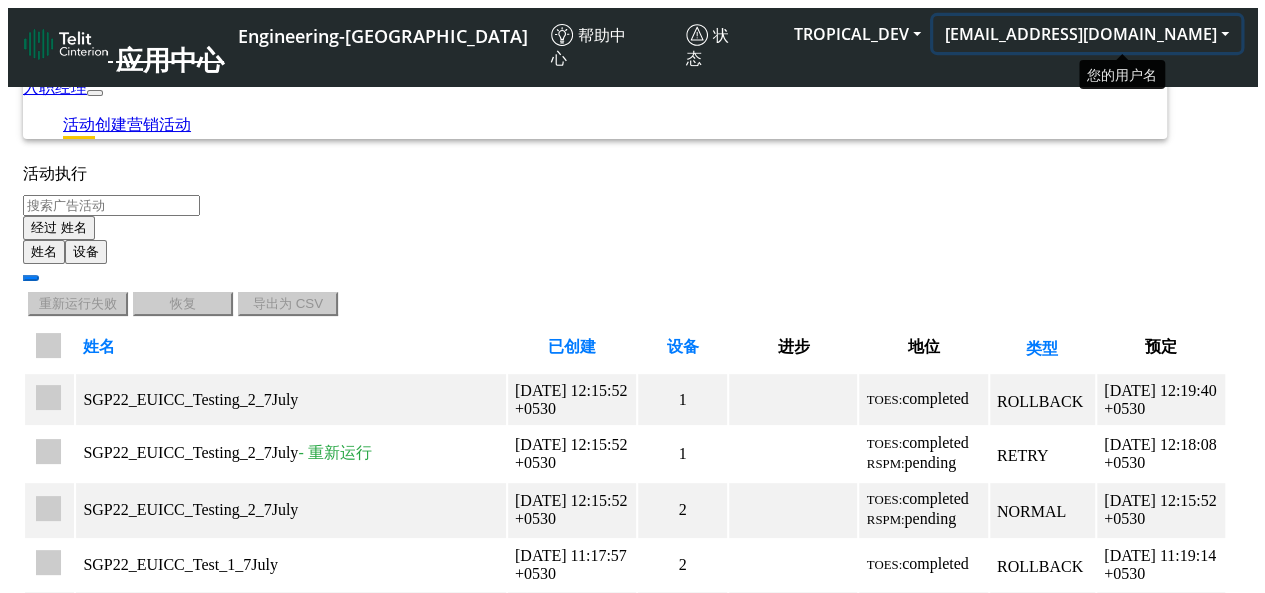 click on "[EMAIL_ADDRESS][DOMAIN_NAME]" at bounding box center [1087, 34] 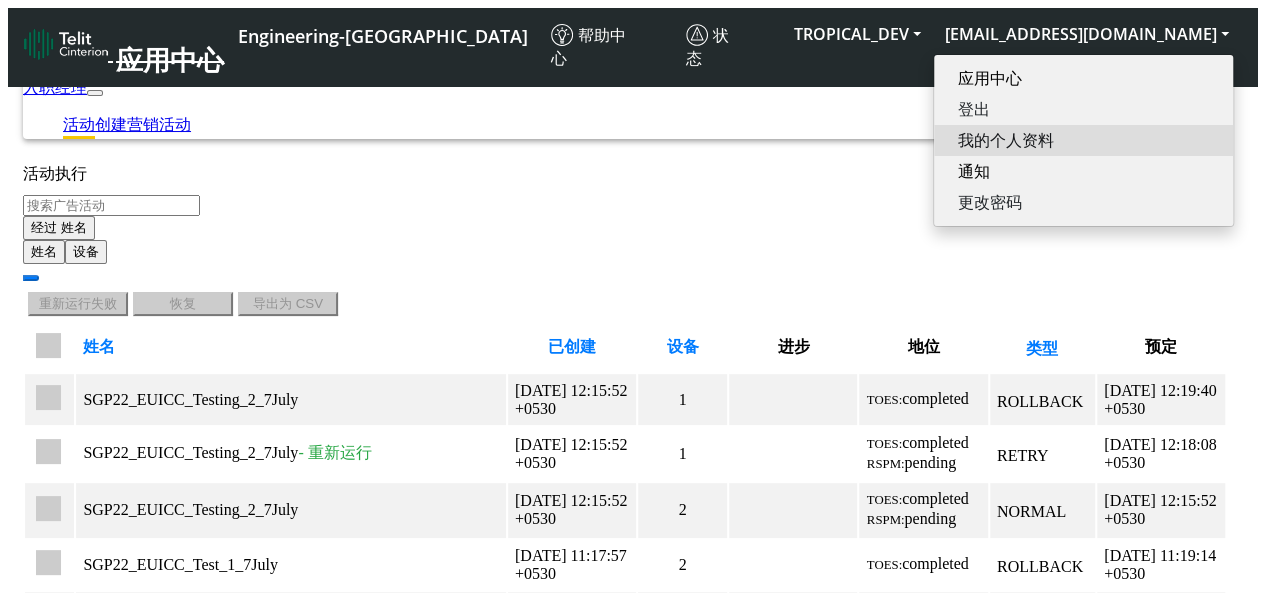 click on "我的个人资料" at bounding box center [1083, 140] 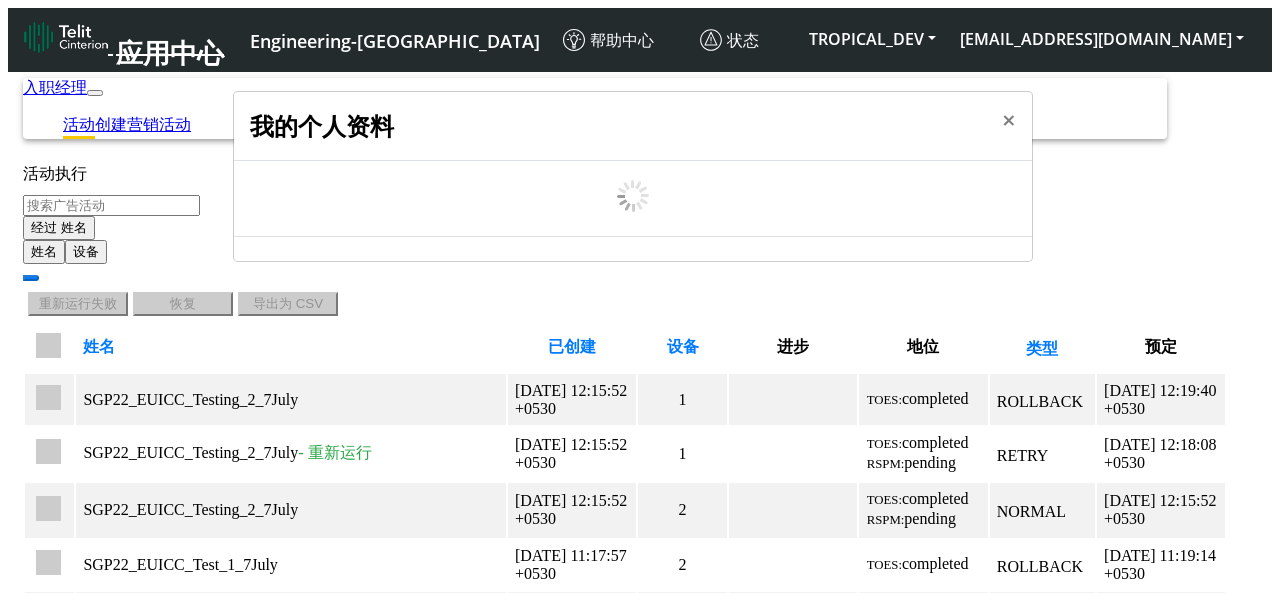 scroll, scrollTop: 7, scrollLeft: 0, axis: vertical 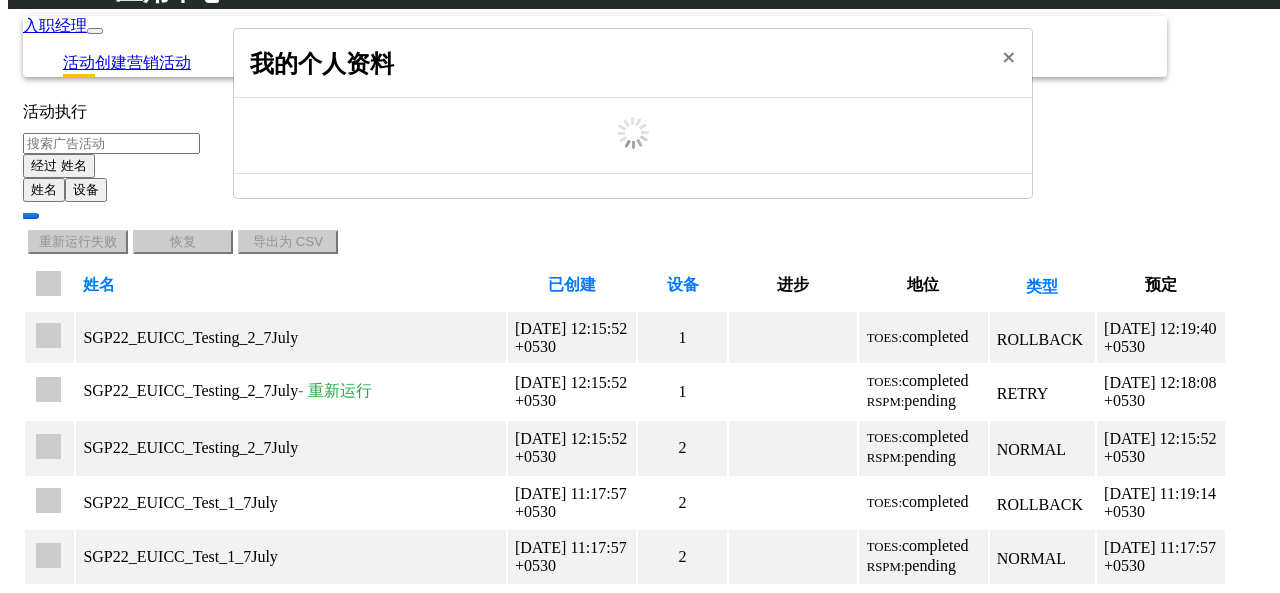 select on "5ea0823b1c5bd764010b9e0c" 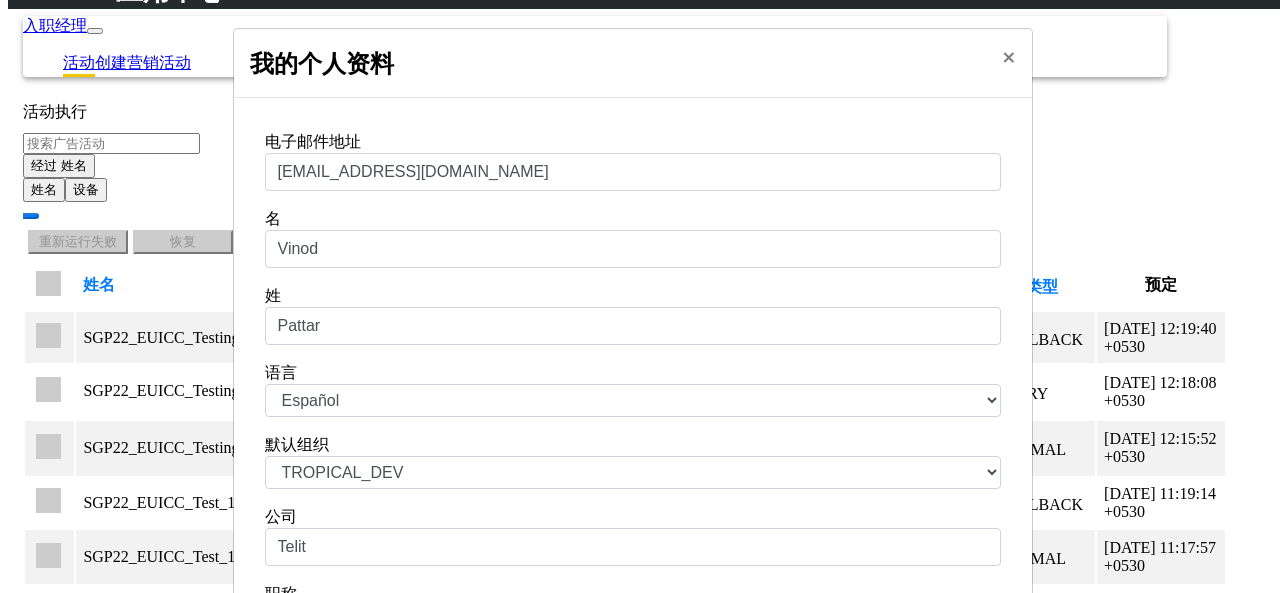 click on "中文
English
Español" at bounding box center (633, 400) 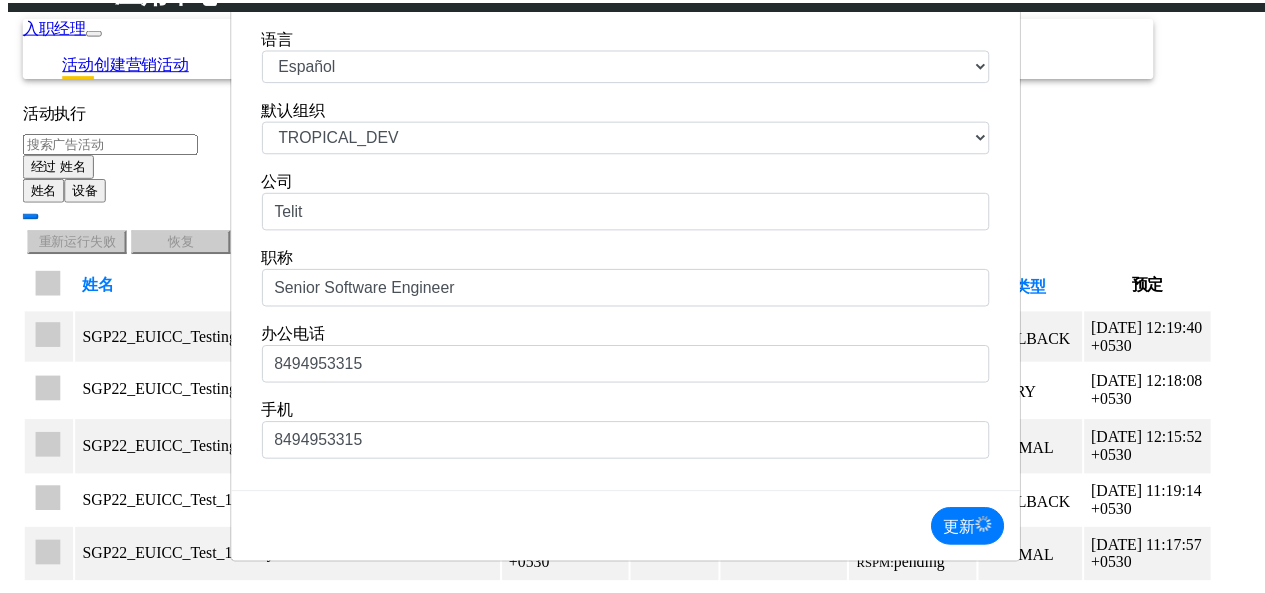 scroll, scrollTop: 417, scrollLeft: 0, axis: vertical 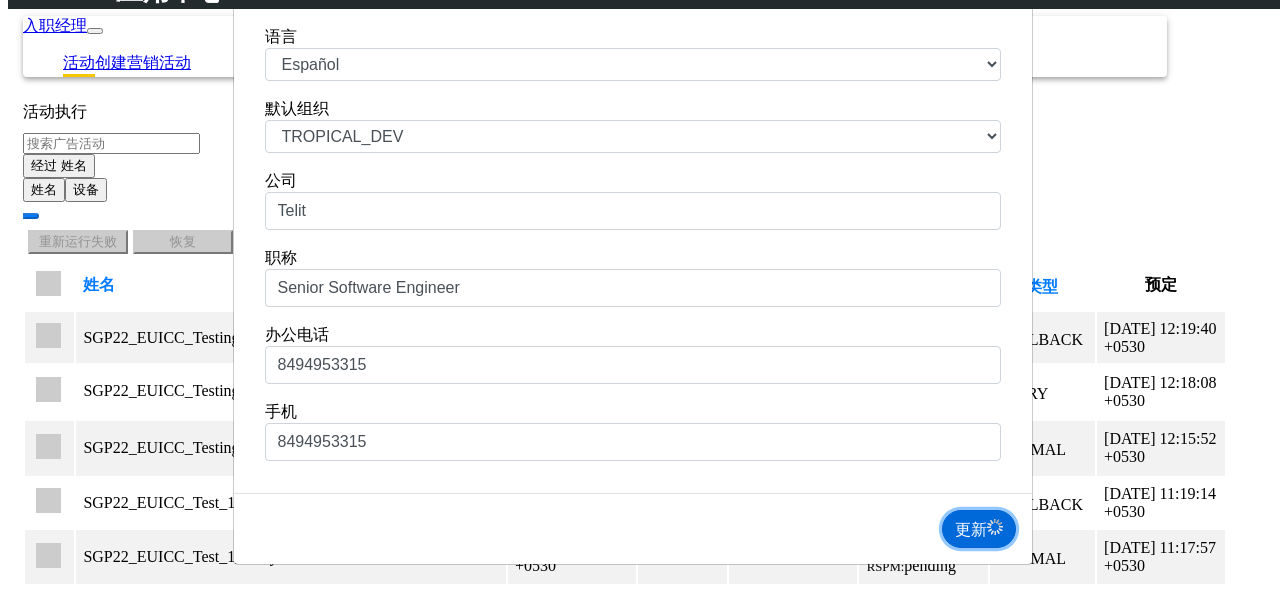 click on "更新" at bounding box center [979, 529] 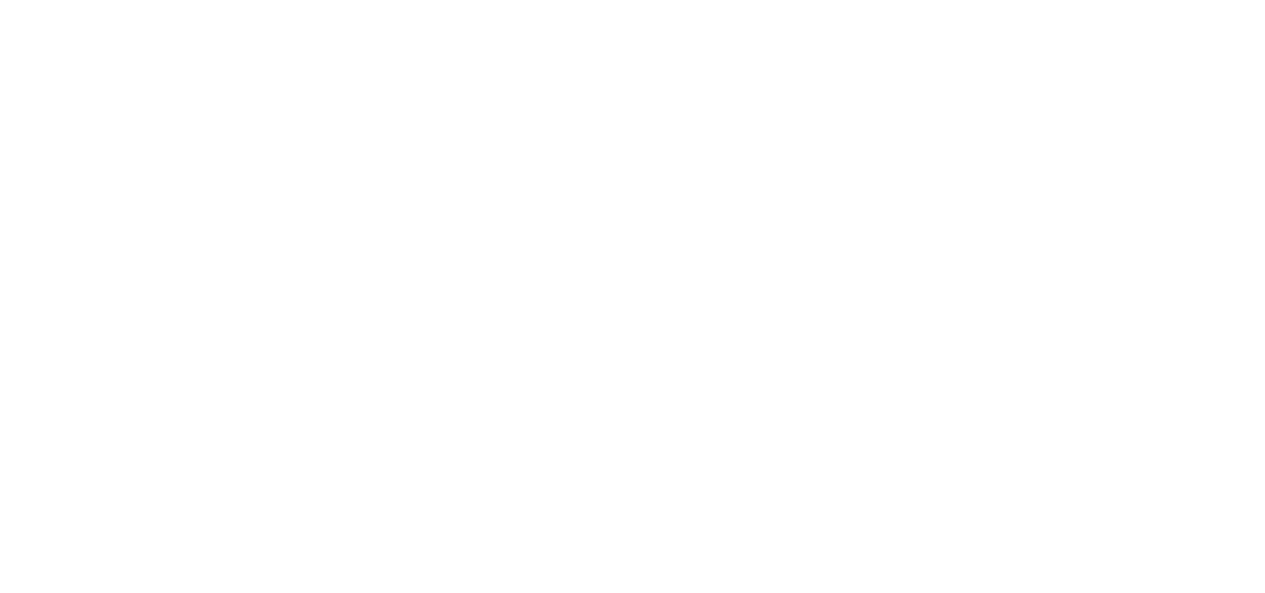 scroll, scrollTop: 0, scrollLeft: 0, axis: both 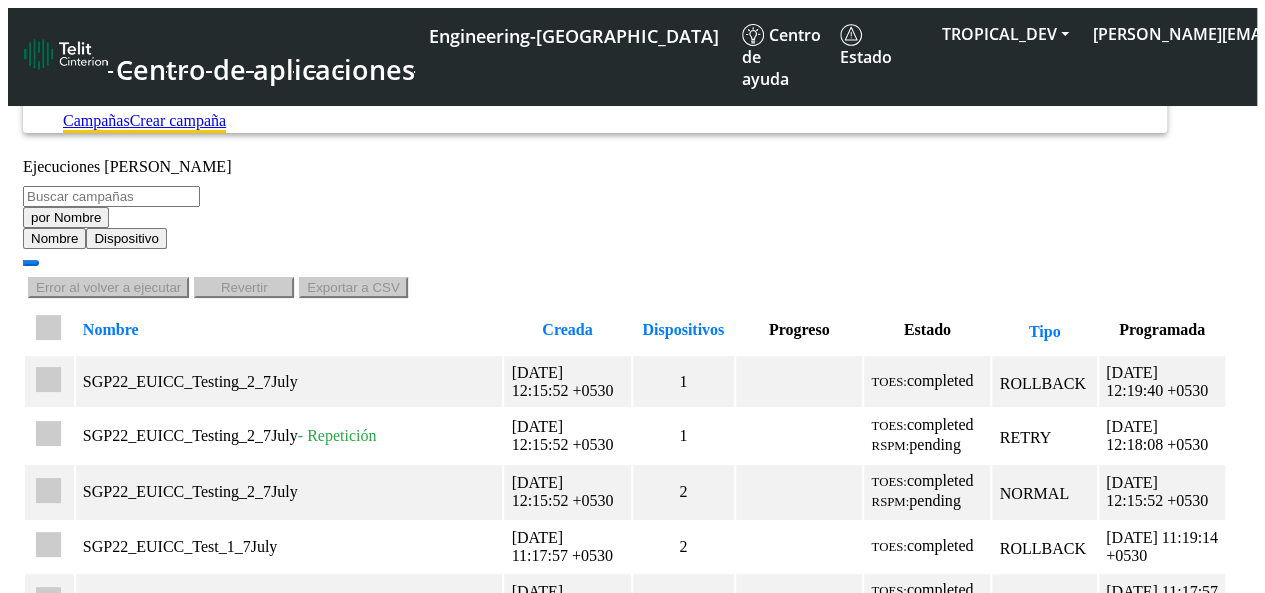 click on "Crear campaña" 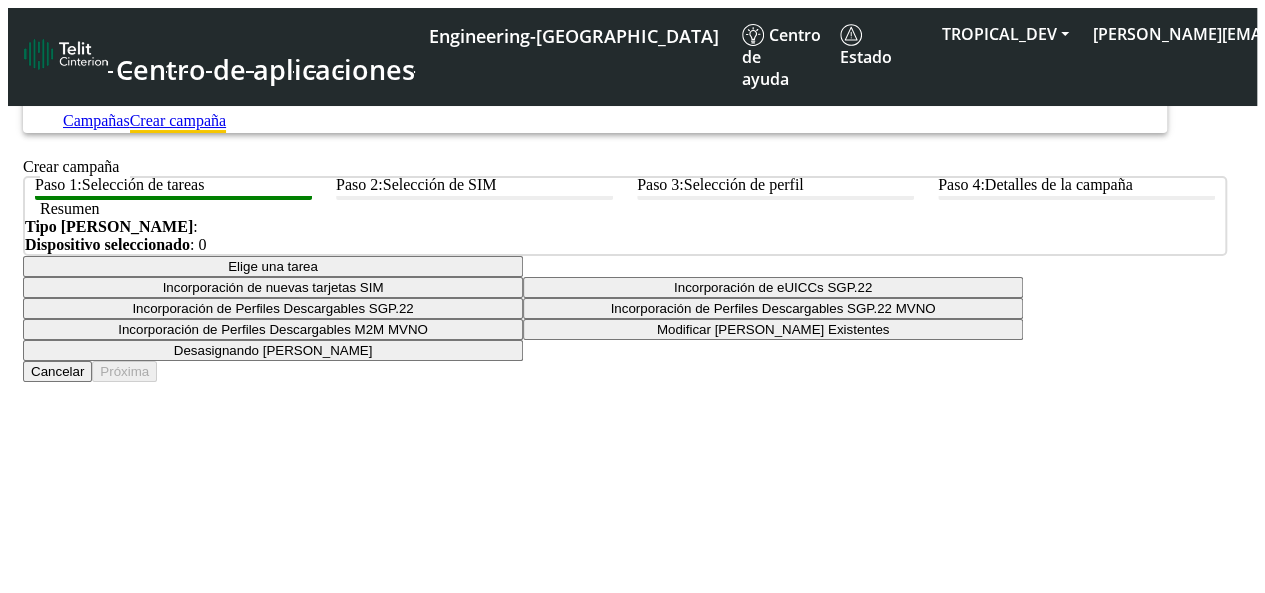 click on "Elige una tarea" at bounding box center (273, 266) 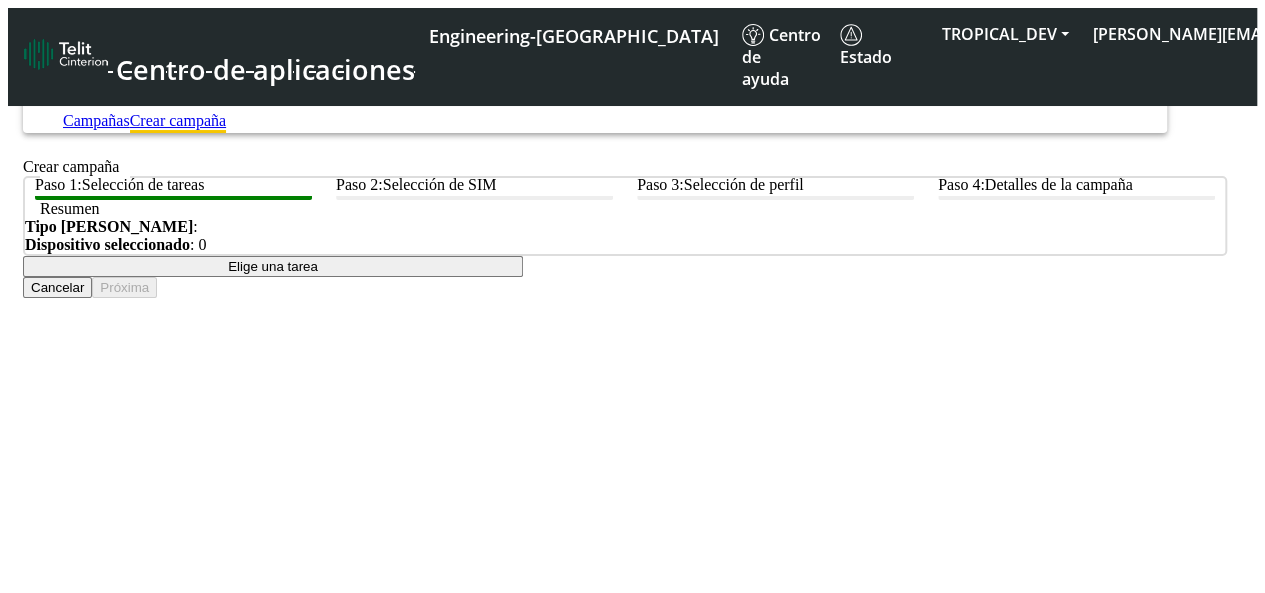 click on "Incorporación de eUICCs SGP.22" at bounding box center (758, -170) 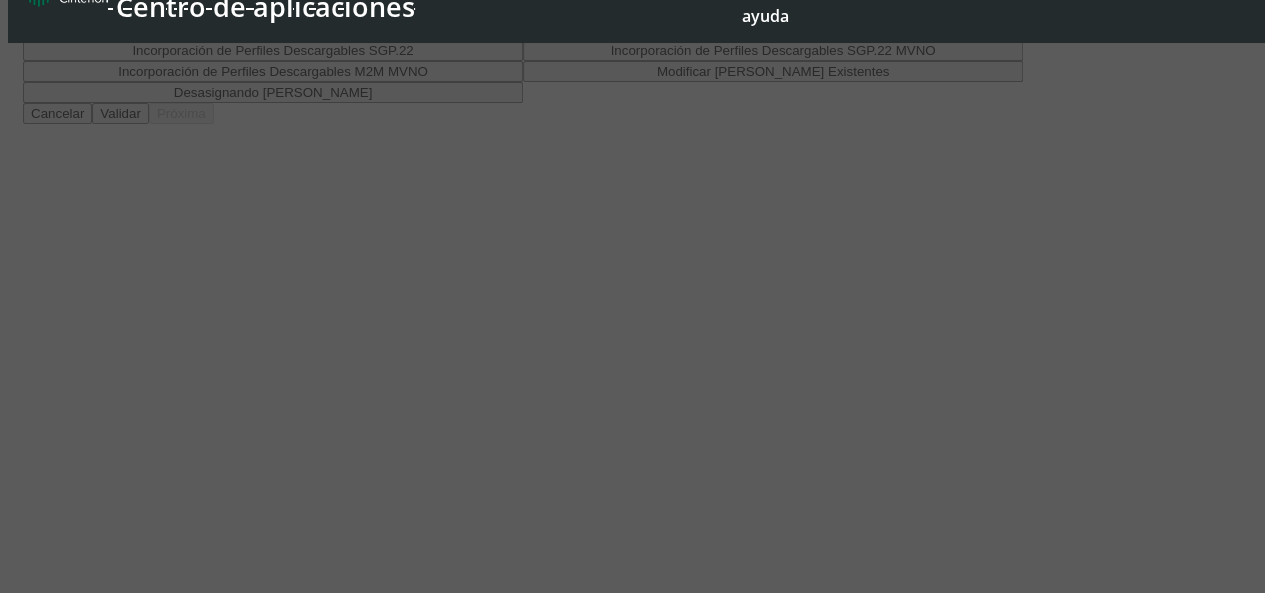 scroll, scrollTop: 204, scrollLeft: 0, axis: vertical 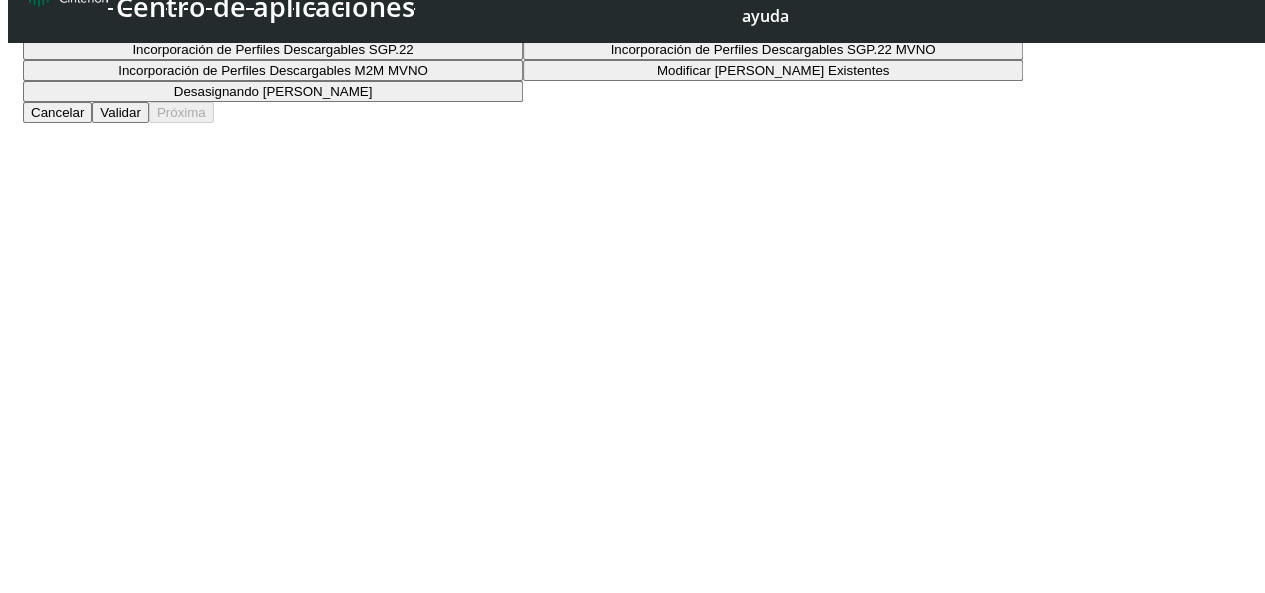click on "Validar" at bounding box center [120, 112] 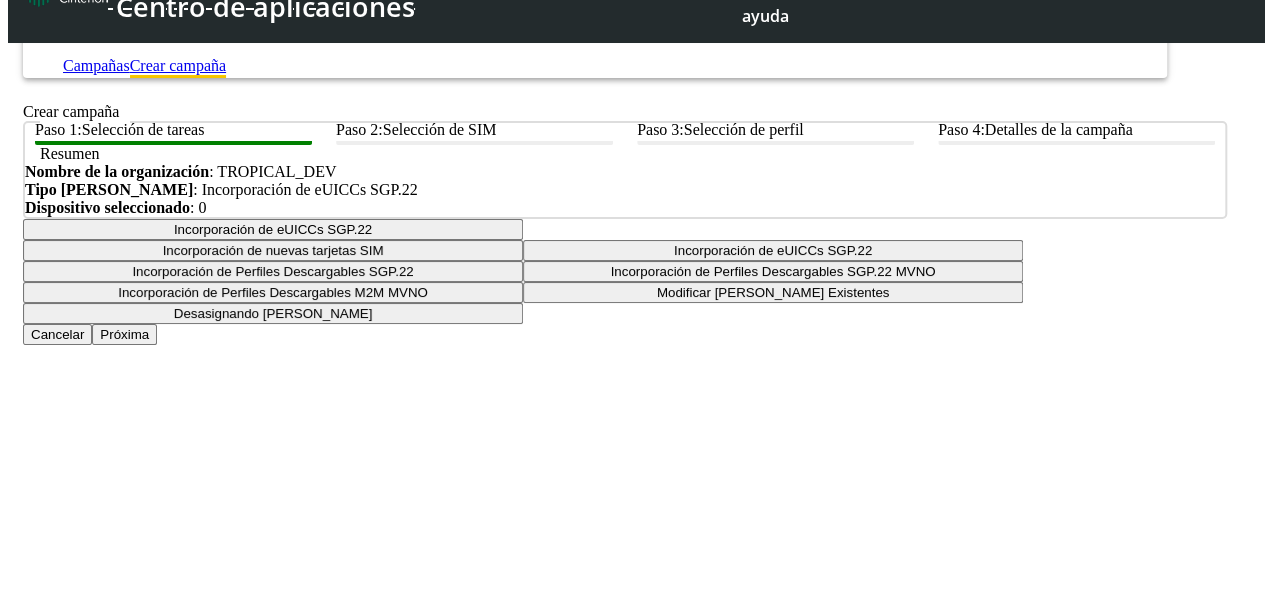 scroll, scrollTop: 284, scrollLeft: 0, axis: vertical 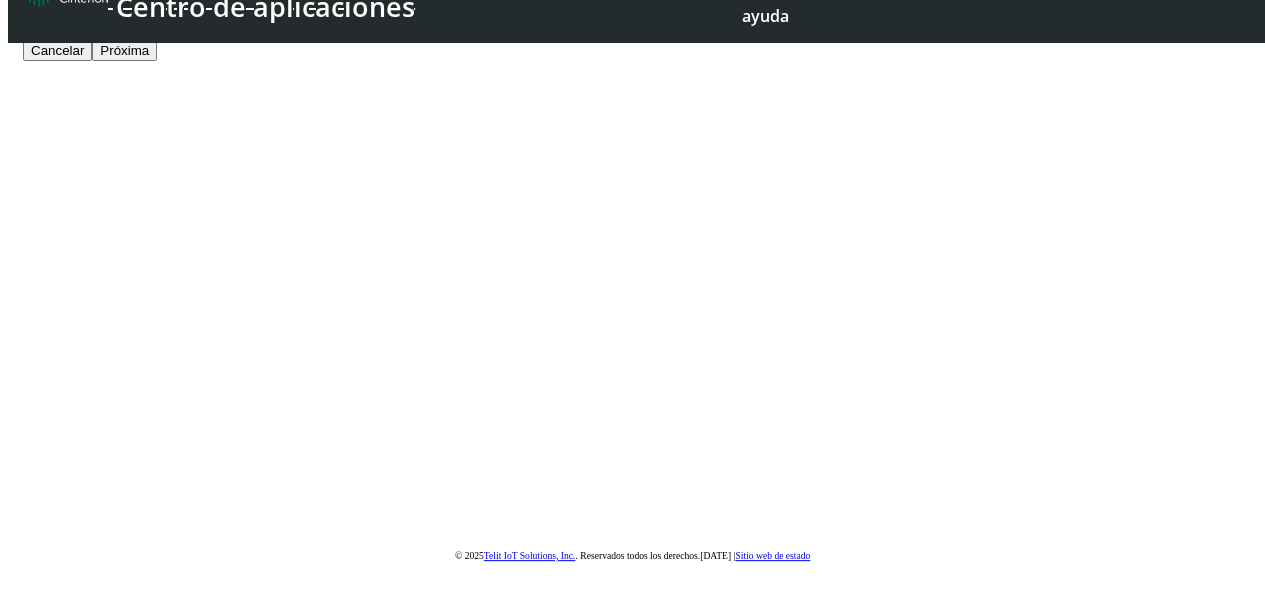 click on "Próxima" at bounding box center (124, 50) 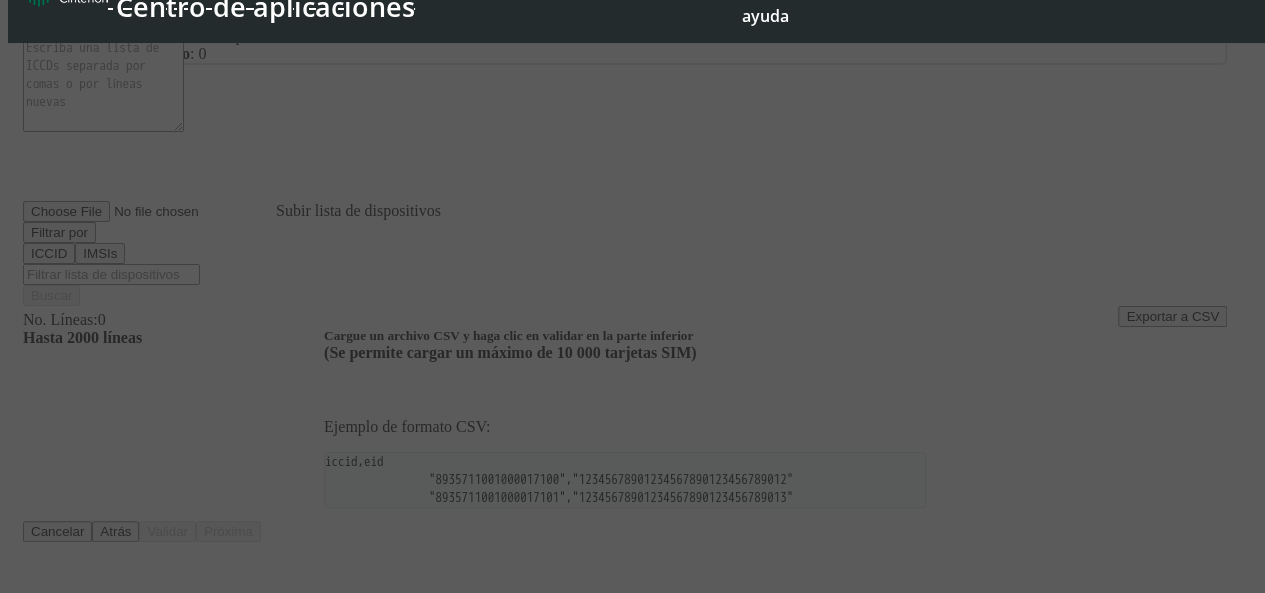 scroll, scrollTop: 152, scrollLeft: 0, axis: vertical 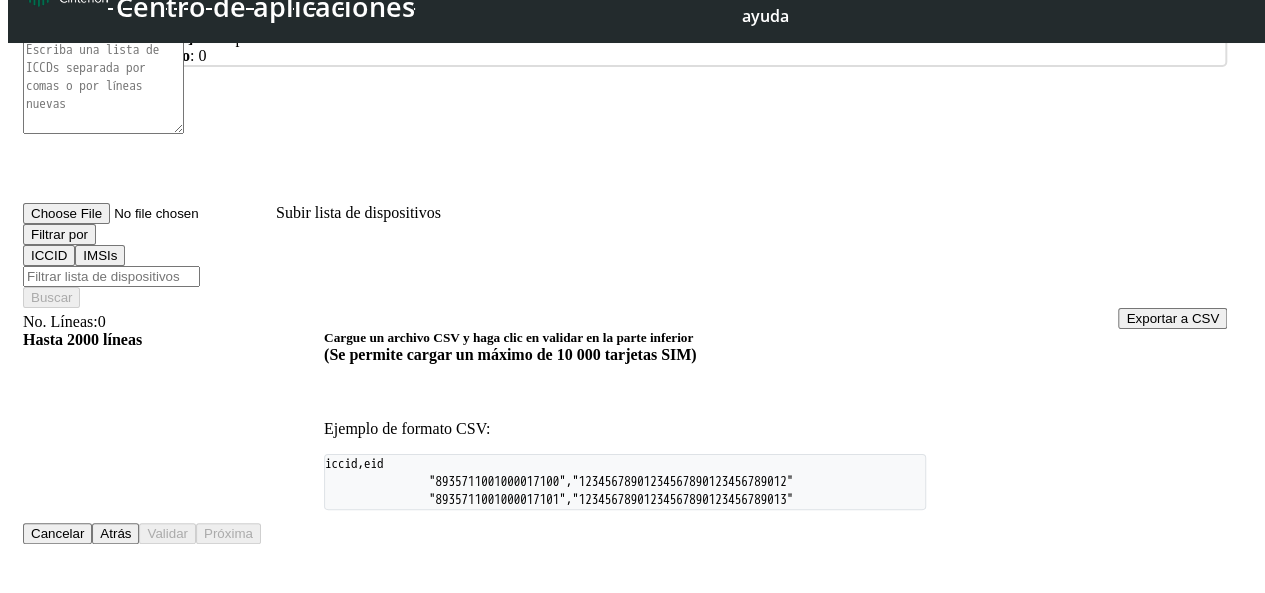 click on "Subir lista de dispositivos" at bounding box center [149, 213] 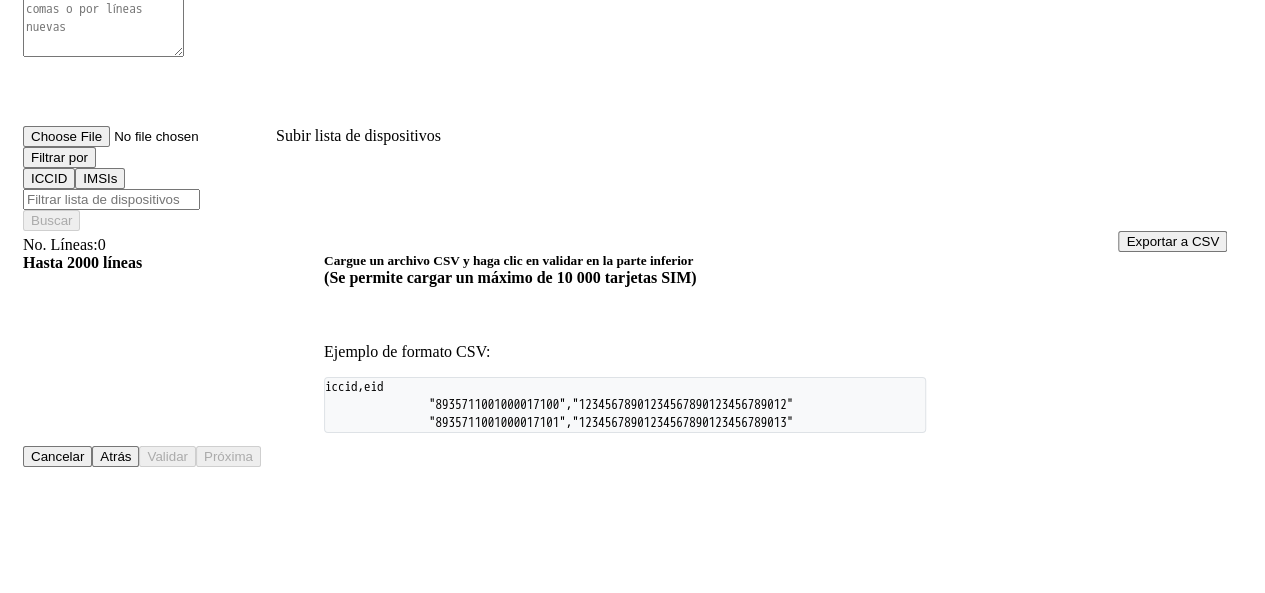 scroll, scrollTop: 0, scrollLeft: 0, axis: both 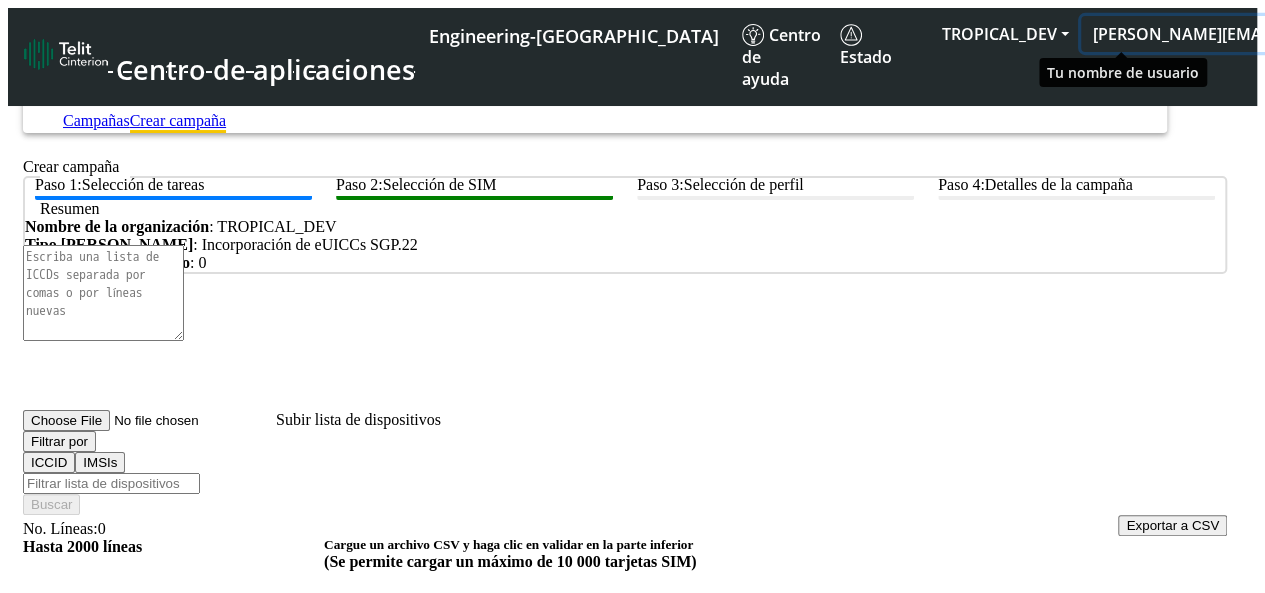 click on "[PERSON_NAME][EMAIL_ADDRESS][PERSON_NAME][DOMAIN_NAME]" at bounding box center (1364, 34) 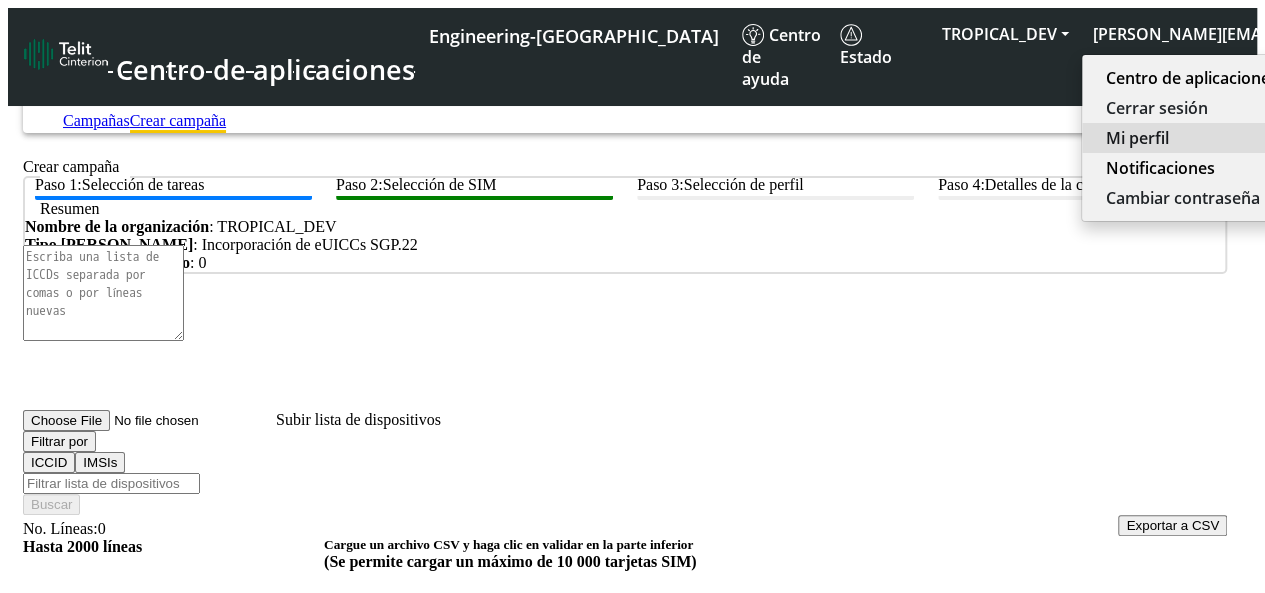 click on "Mi perfil" at bounding box center (1360, 138) 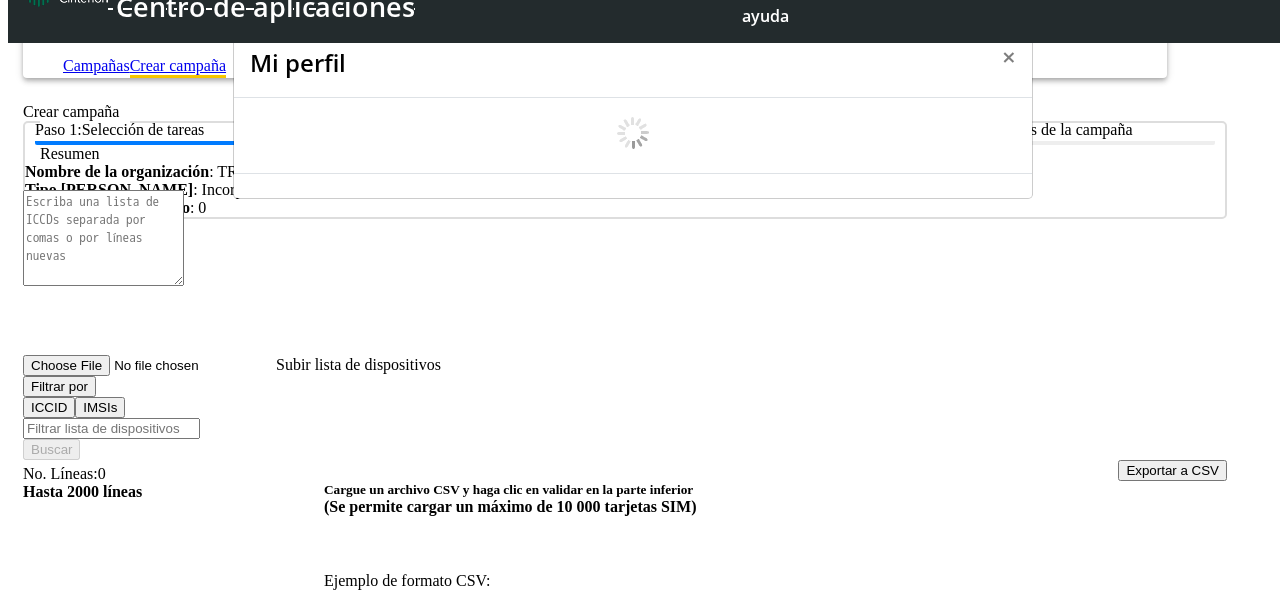 scroll, scrollTop: 7, scrollLeft: 0, axis: vertical 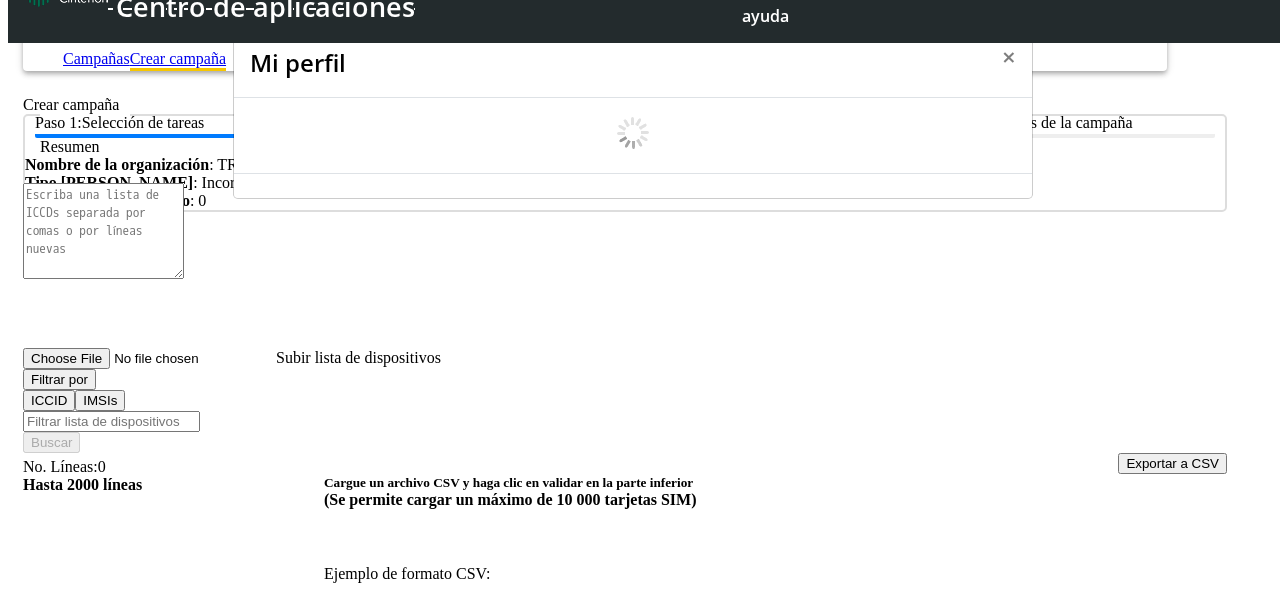 select on "es" 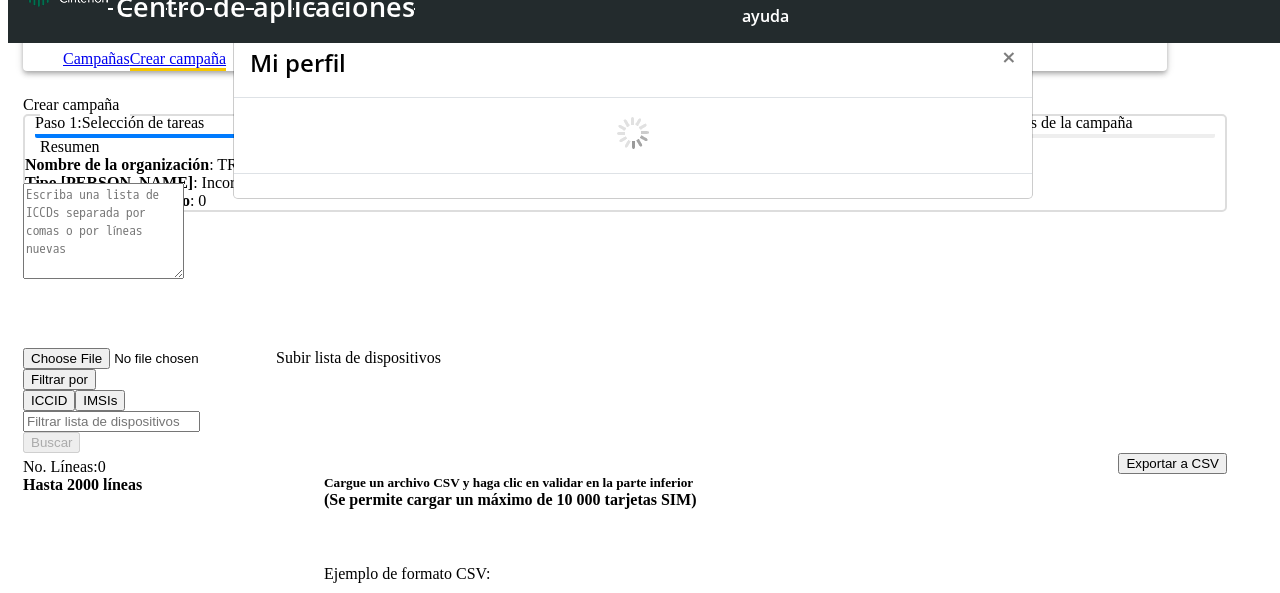 select on "5ea0823b1c5bd764010b9e0c" 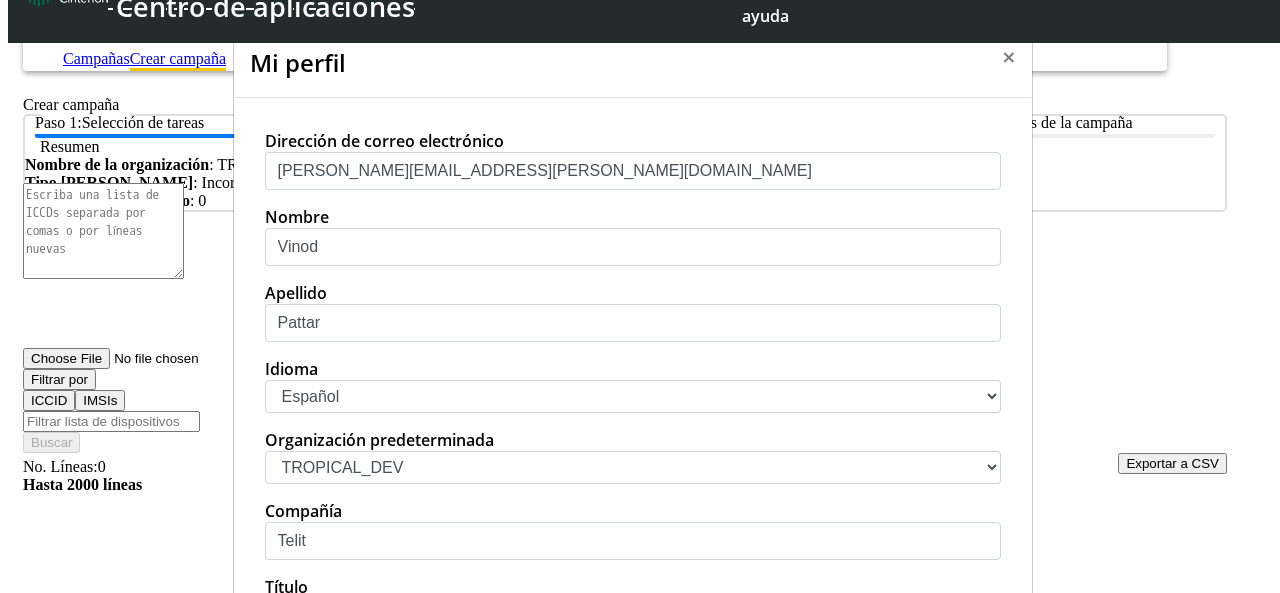 click on "中文
English
Español" at bounding box center [633, 396] 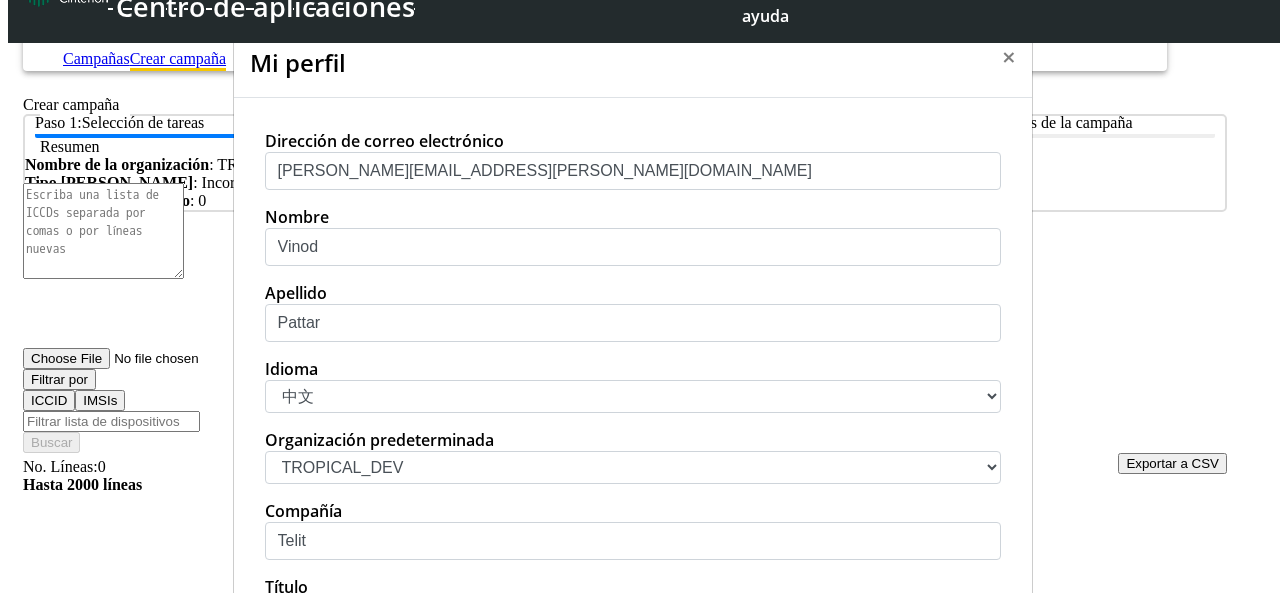 click on "中文
English
Español" at bounding box center (633, 396) 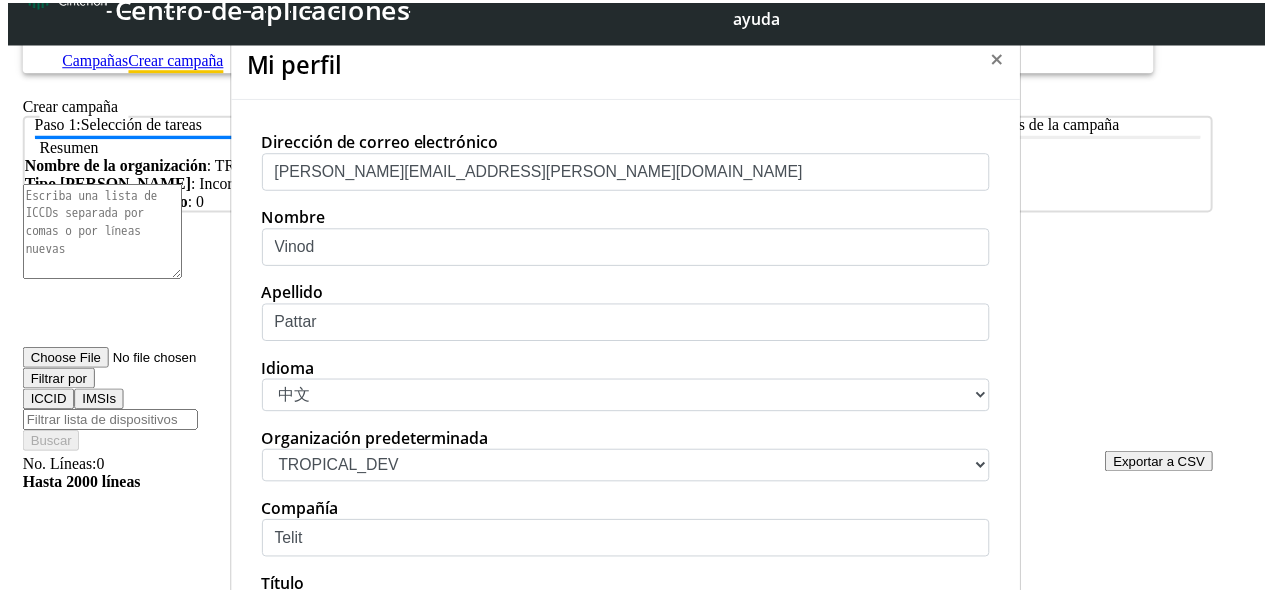 scroll, scrollTop: 417, scrollLeft: 0, axis: vertical 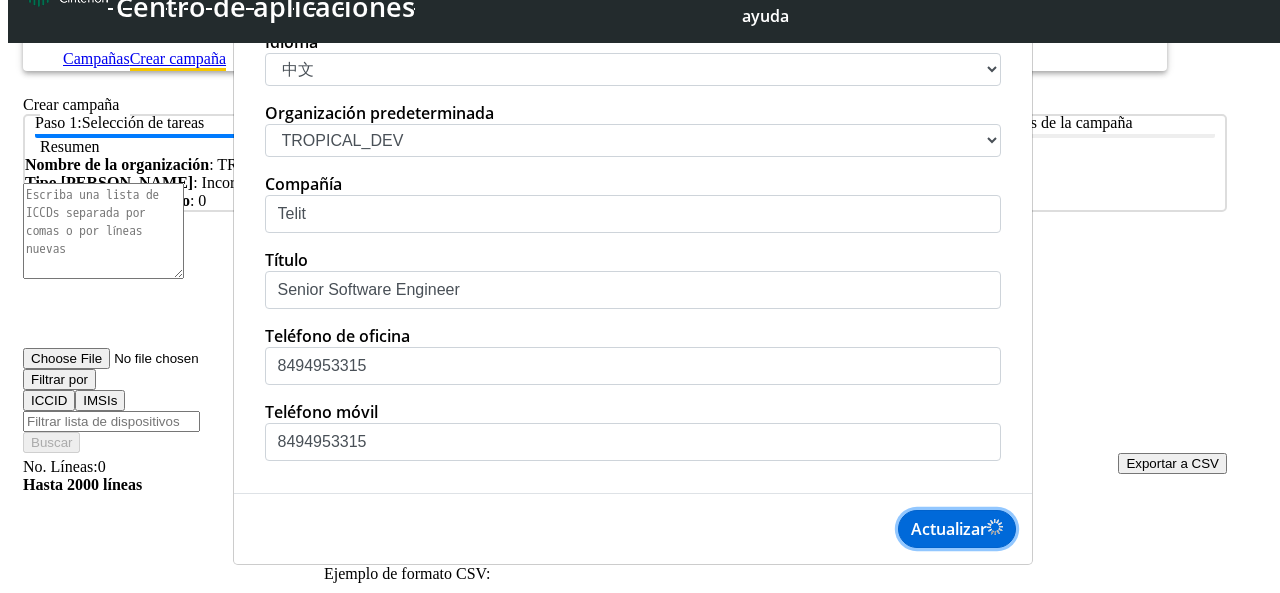 click on "Actualizar" at bounding box center [957, 529] 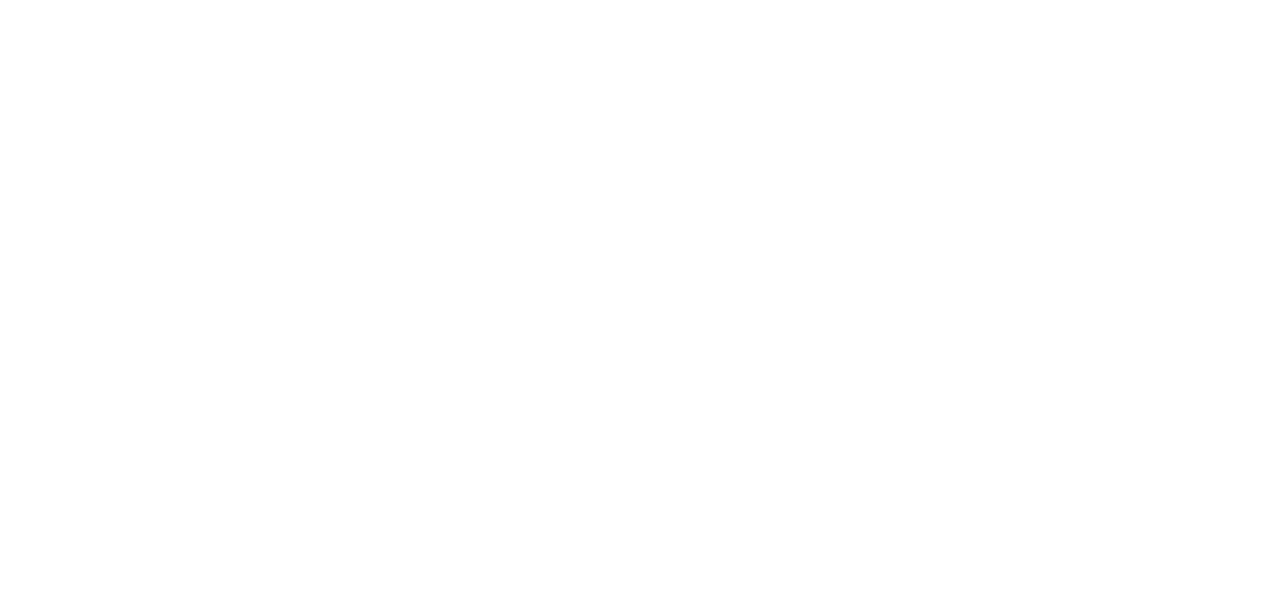 scroll, scrollTop: 0, scrollLeft: 0, axis: both 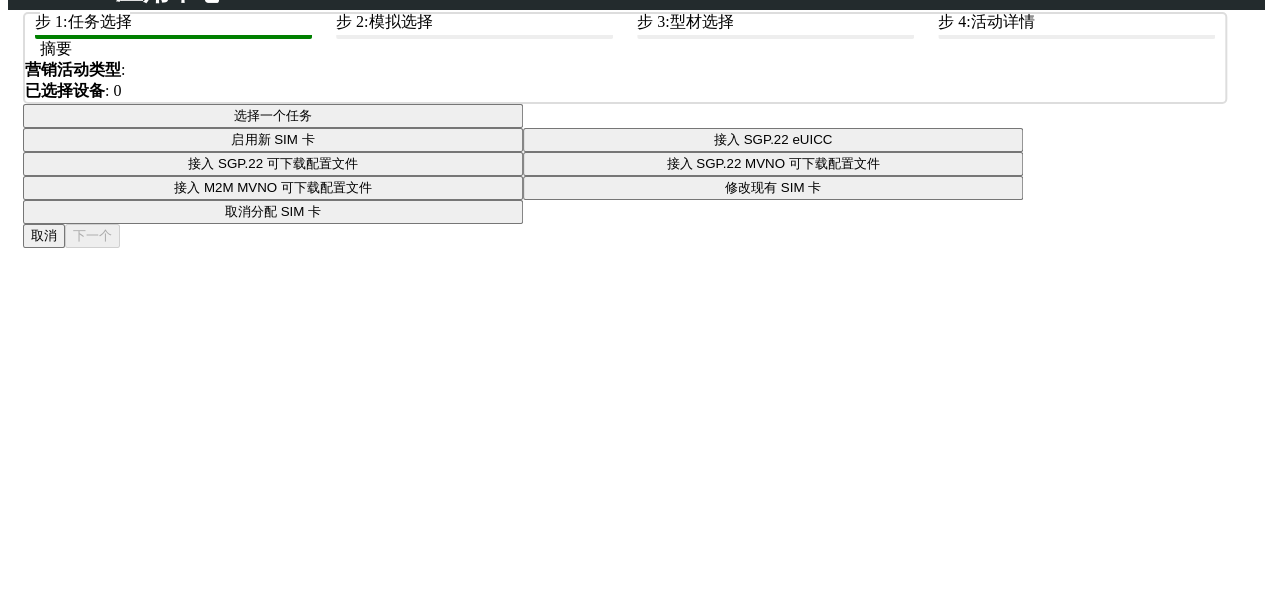 click on "选择一个任务" at bounding box center (273, 116) 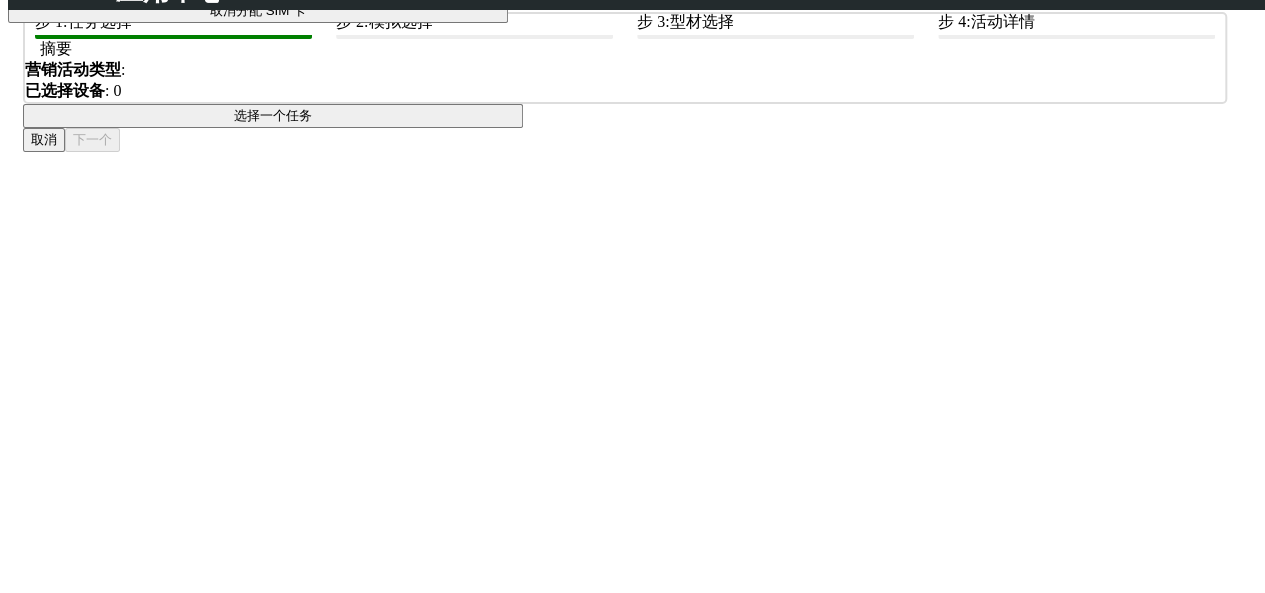 click on "接入 SGP.22 eUICC" at bounding box center [758, -61] 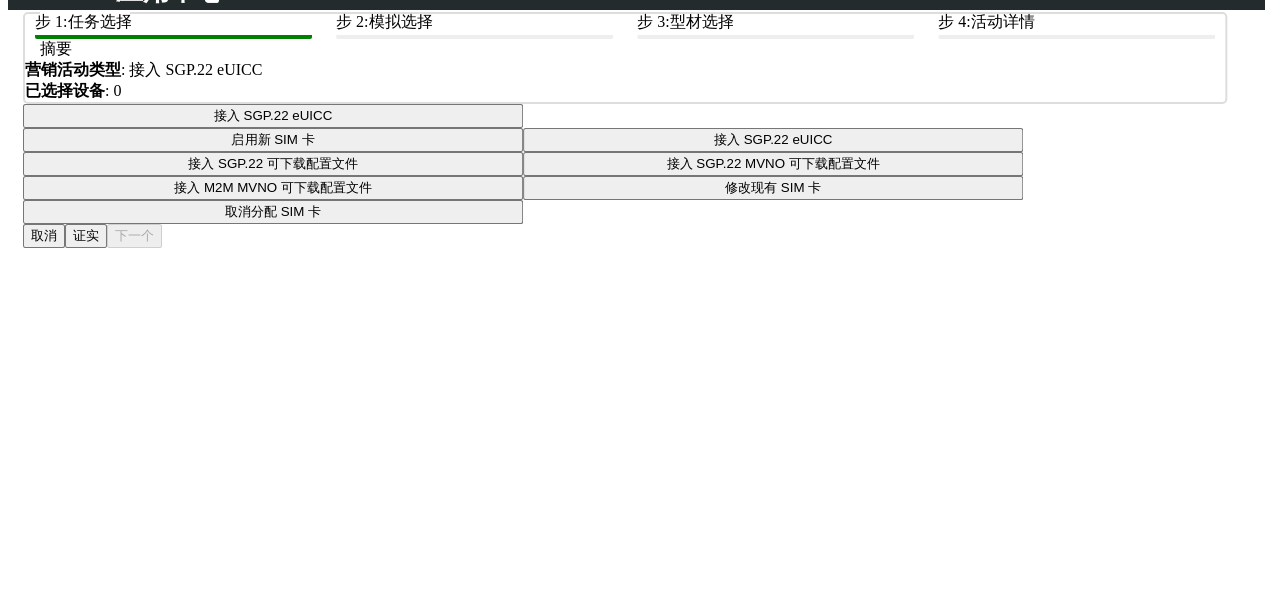 scroll, scrollTop: 284, scrollLeft: 0, axis: vertical 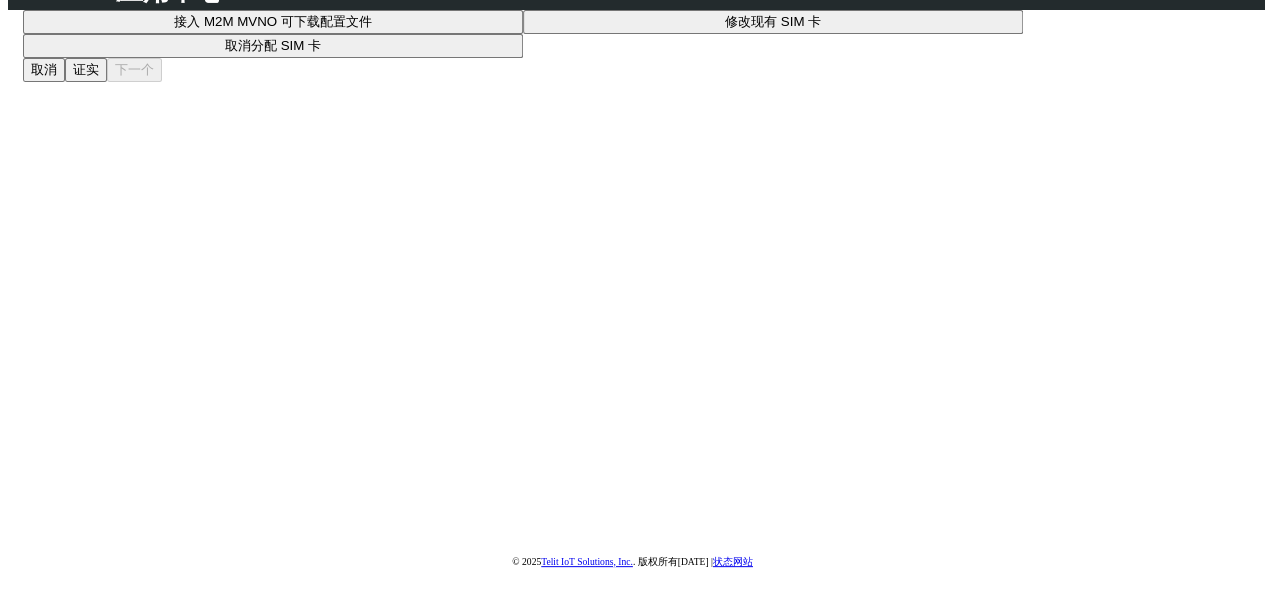 click on "证实" at bounding box center [86, 70] 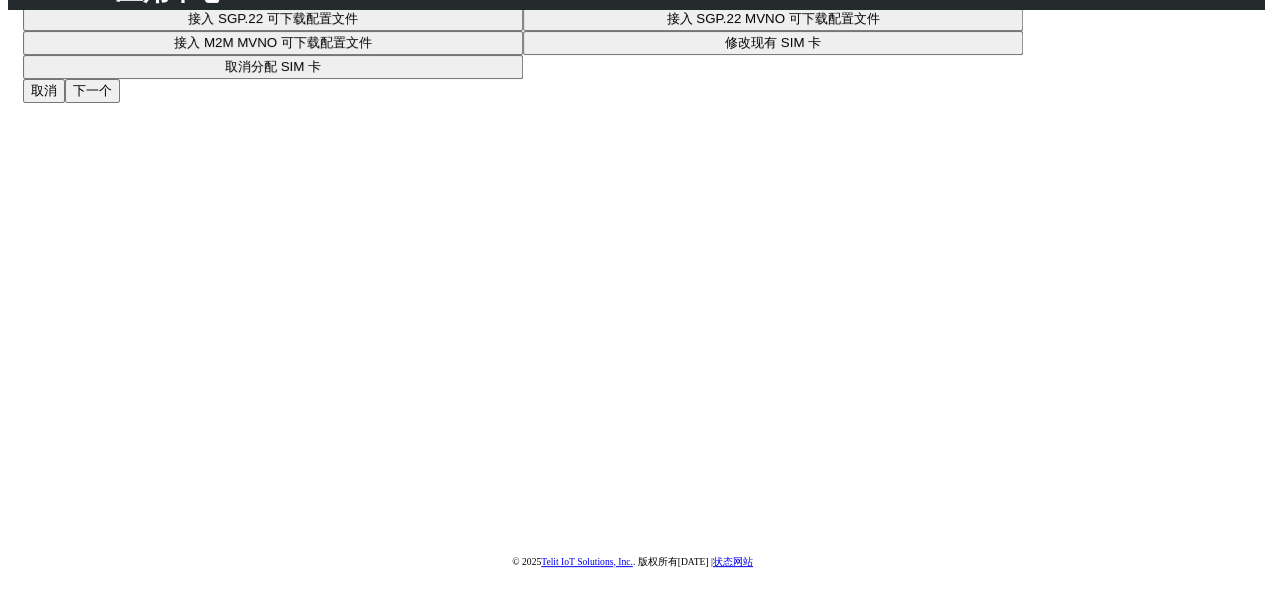 click on "下一个" at bounding box center [92, 91] 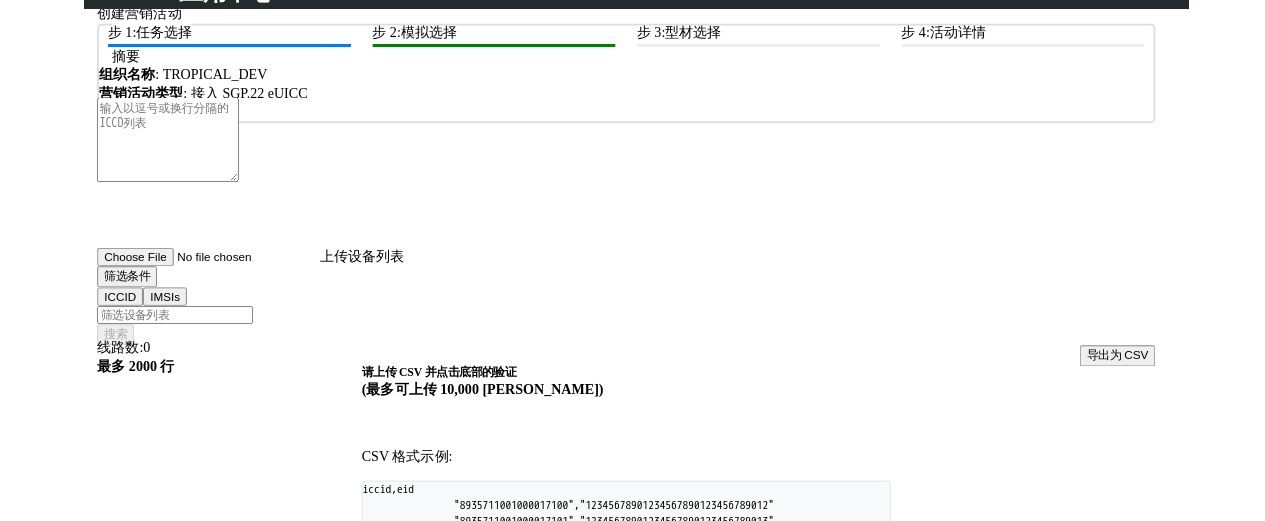scroll, scrollTop: 102, scrollLeft: 0, axis: vertical 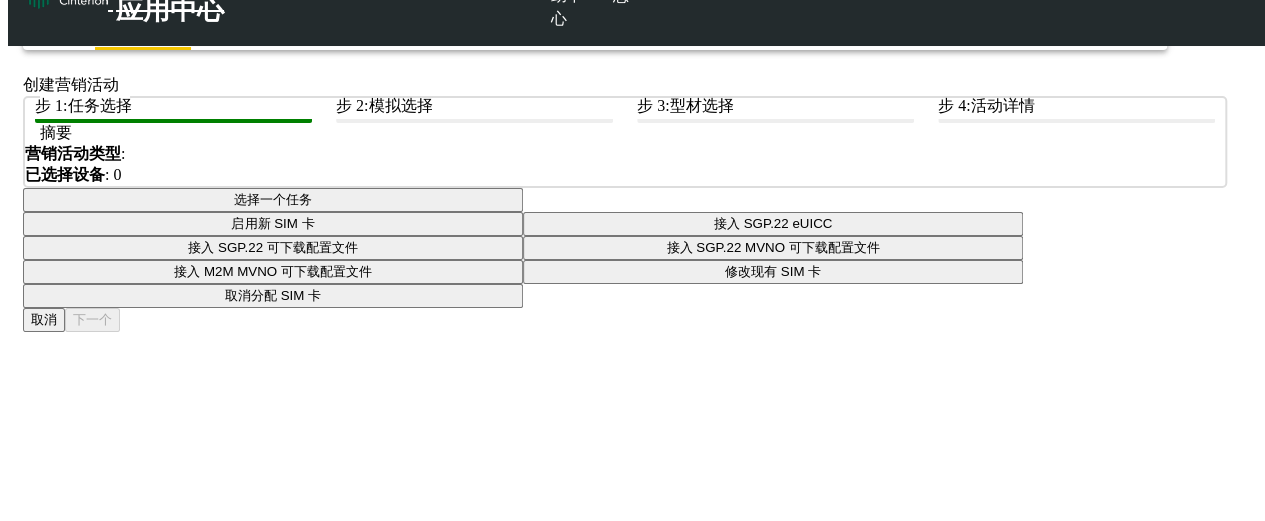 click on "选择一个任务" at bounding box center (273, 200) 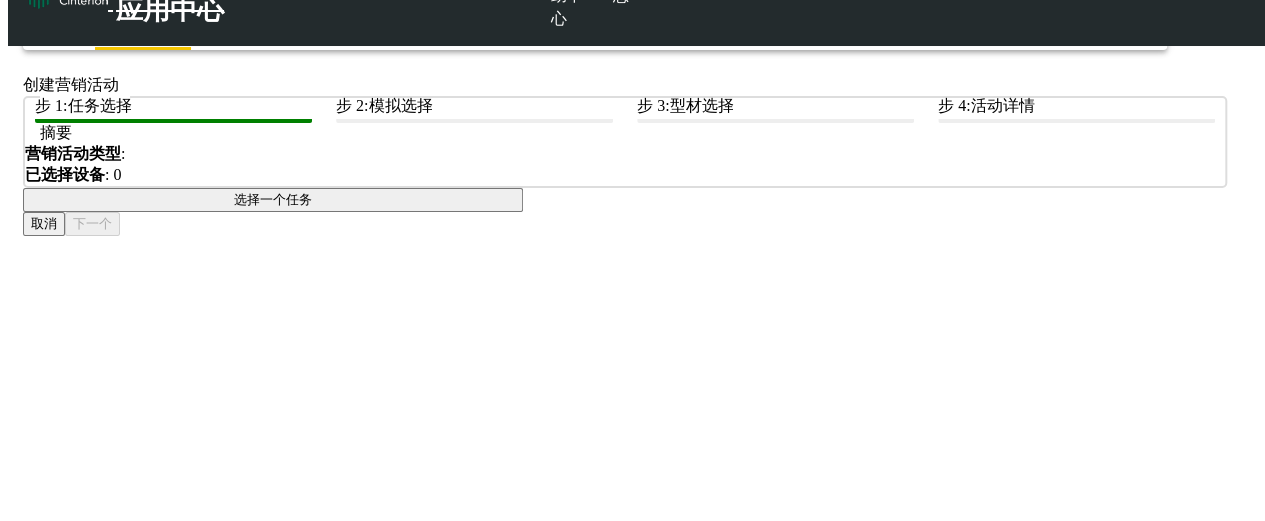 click on "接入 SGP.22 eUICC" at bounding box center (758, -257) 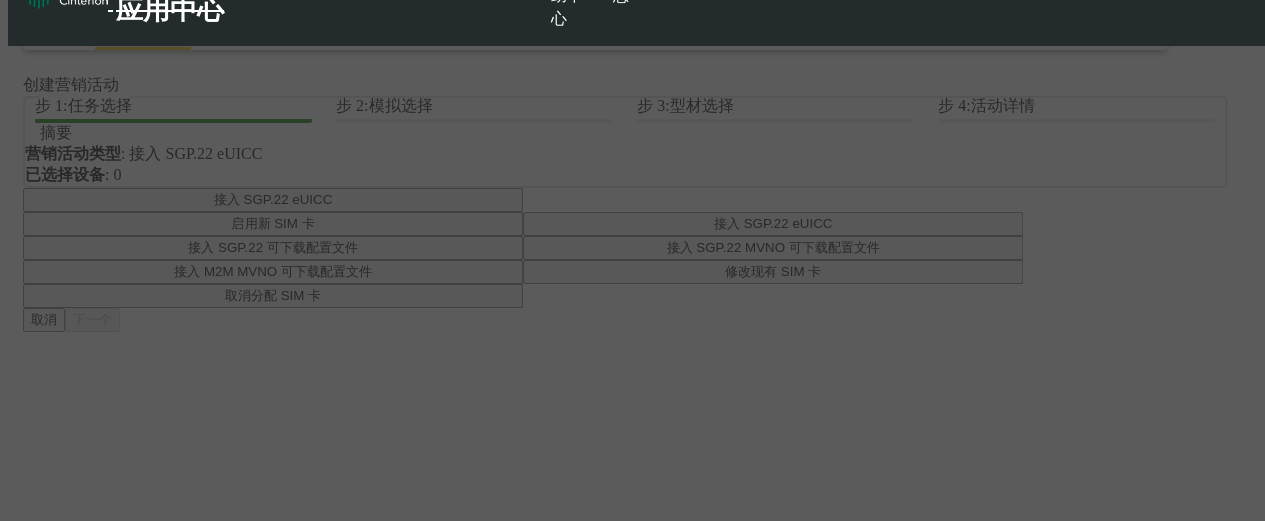 scroll, scrollTop: 356, scrollLeft: 0, axis: vertical 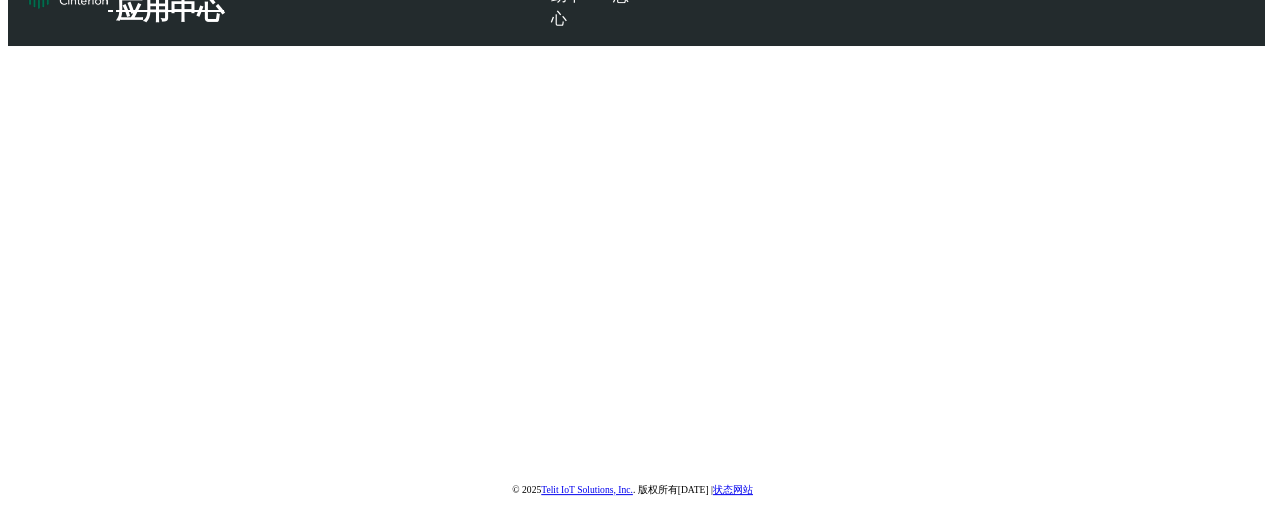 click on "取消   证实   下一个" 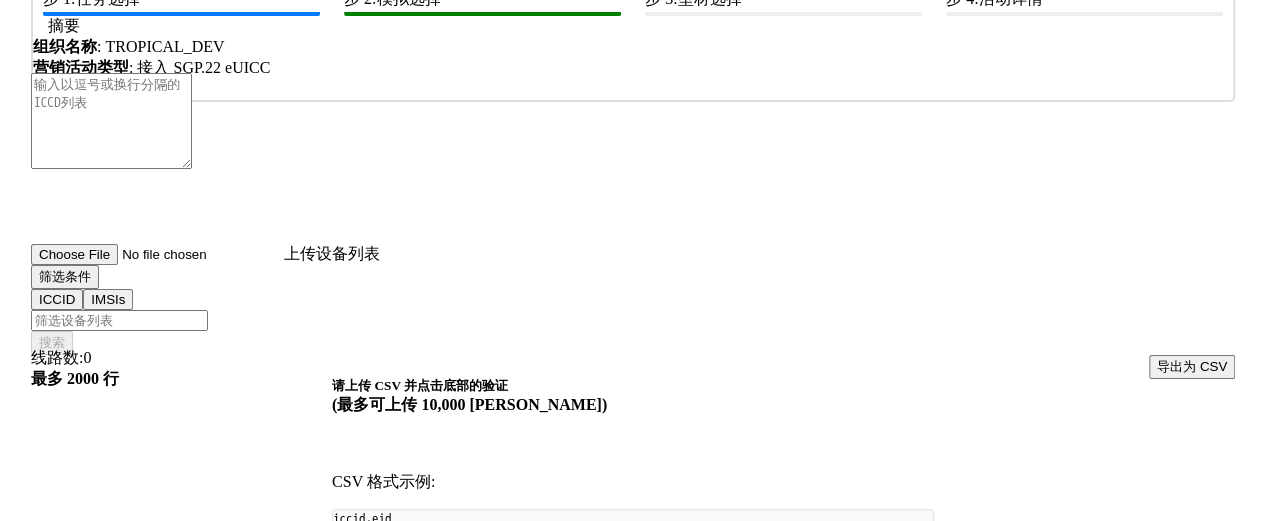 scroll, scrollTop: 0, scrollLeft: 0, axis: both 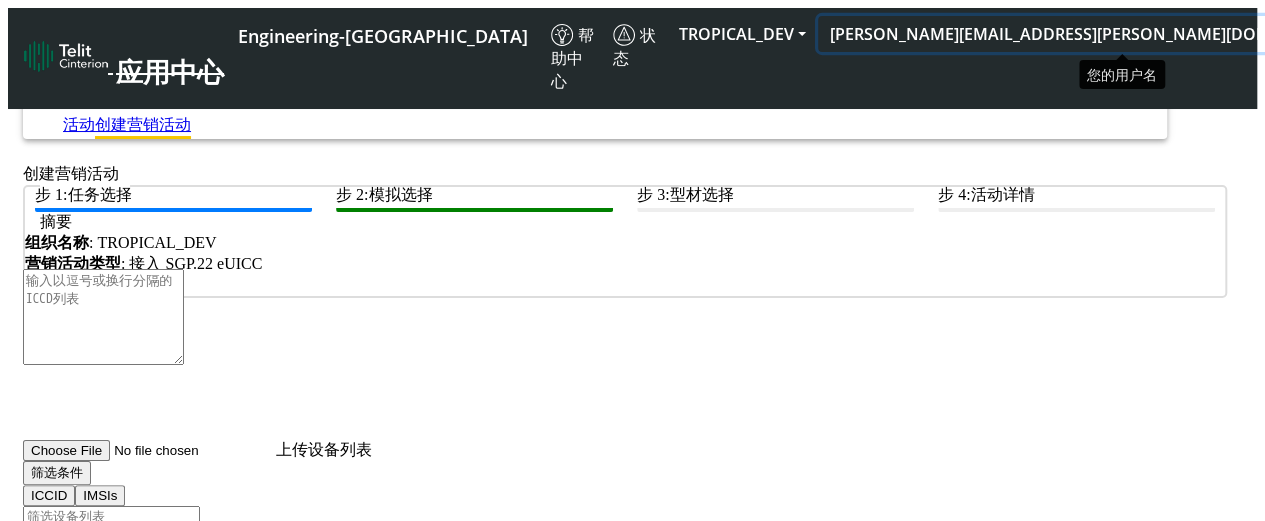 click on "[PERSON_NAME][EMAIL_ADDRESS][PERSON_NAME][DOMAIN_NAME]" at bounding box center (1101, 34) 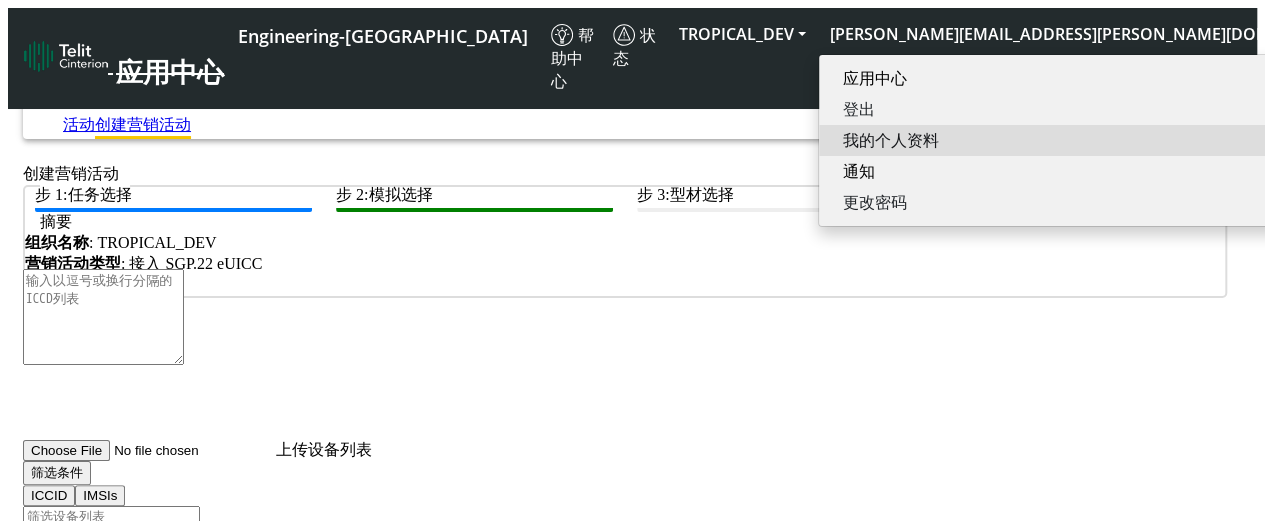 click on "我的个人资料" at bounding box center (1097, 140) 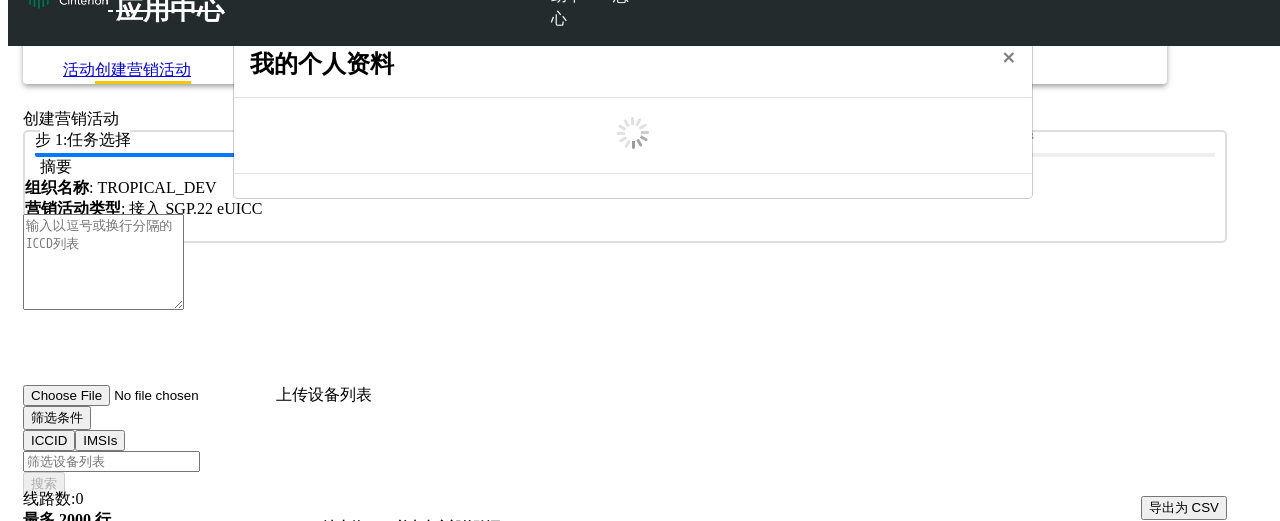 scroll, scrollTop: 7, scrollLeft: 0, axis: vertical 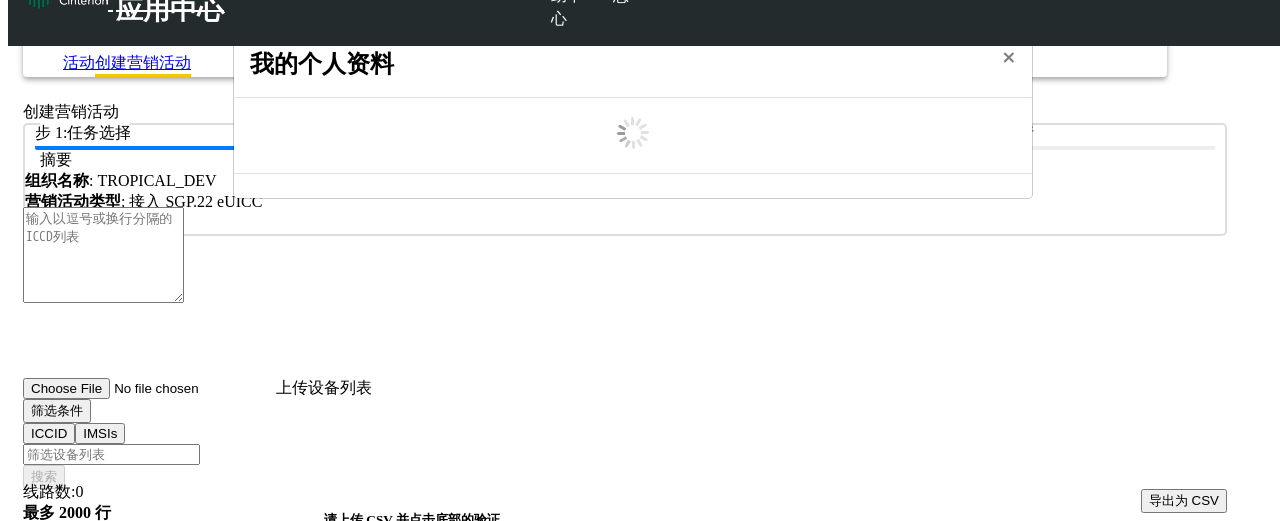 select on "5ea0823b1c5bd764010b9e0c" 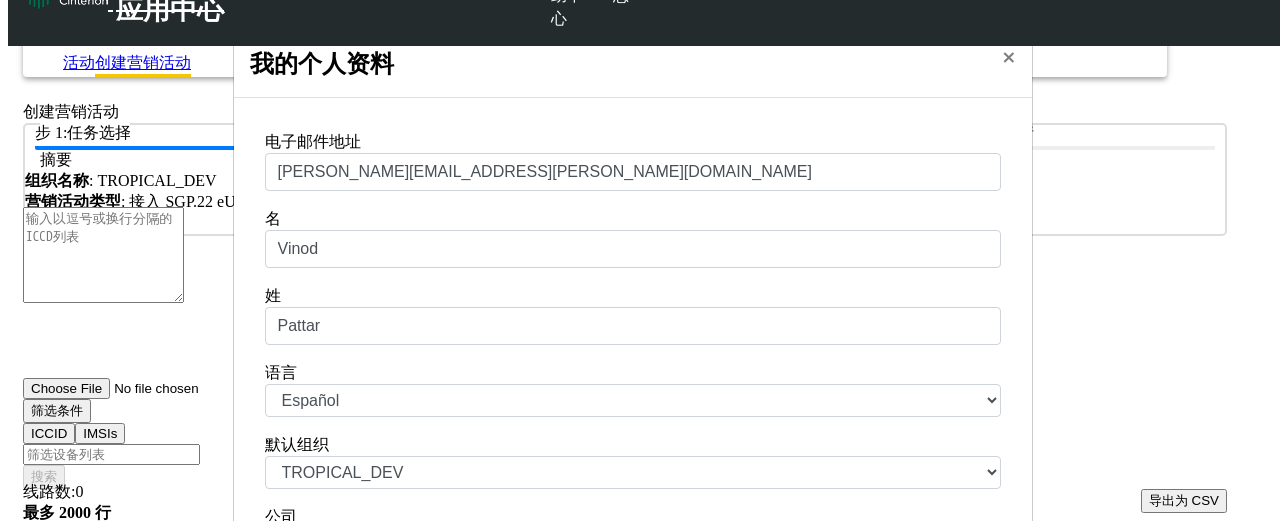 click on "中文
English
Español" at bounding box center [633, 400] 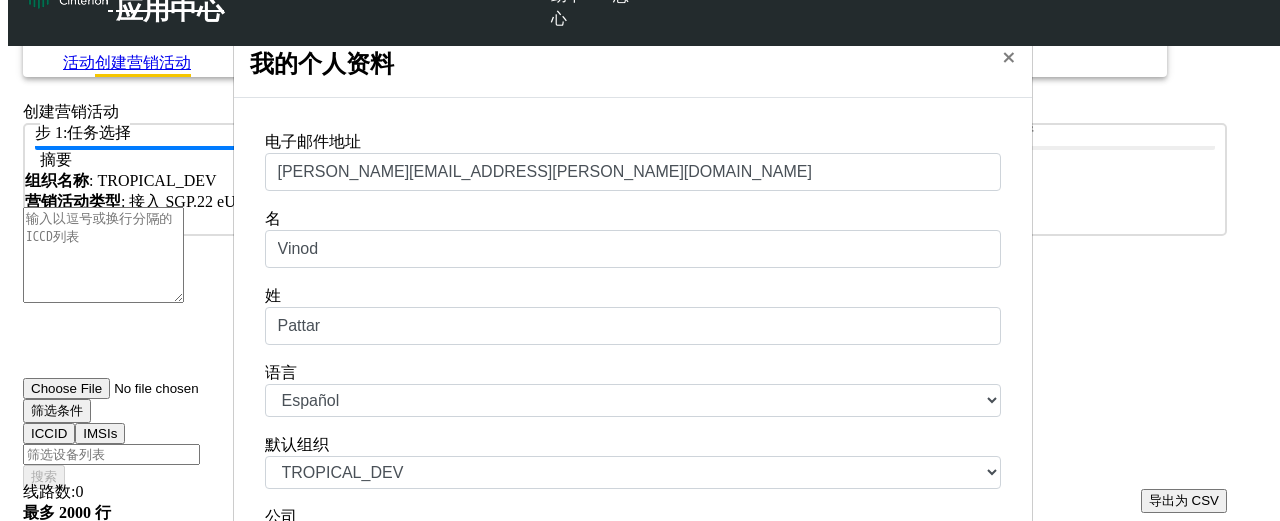 select on "en_US" 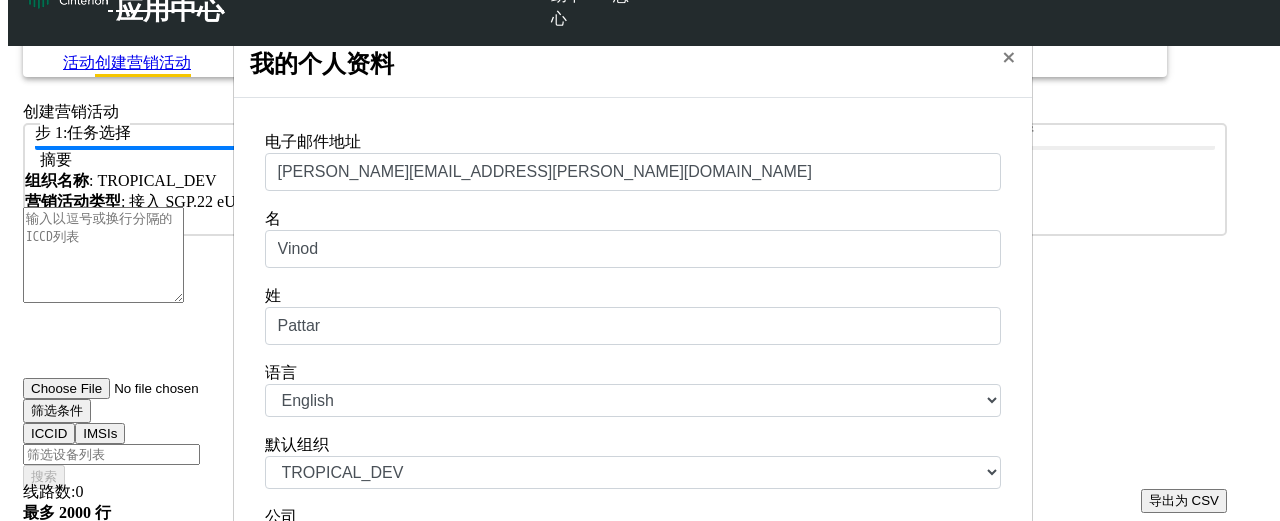 click on "中文
English
Español" at bounding box center (633, 400) 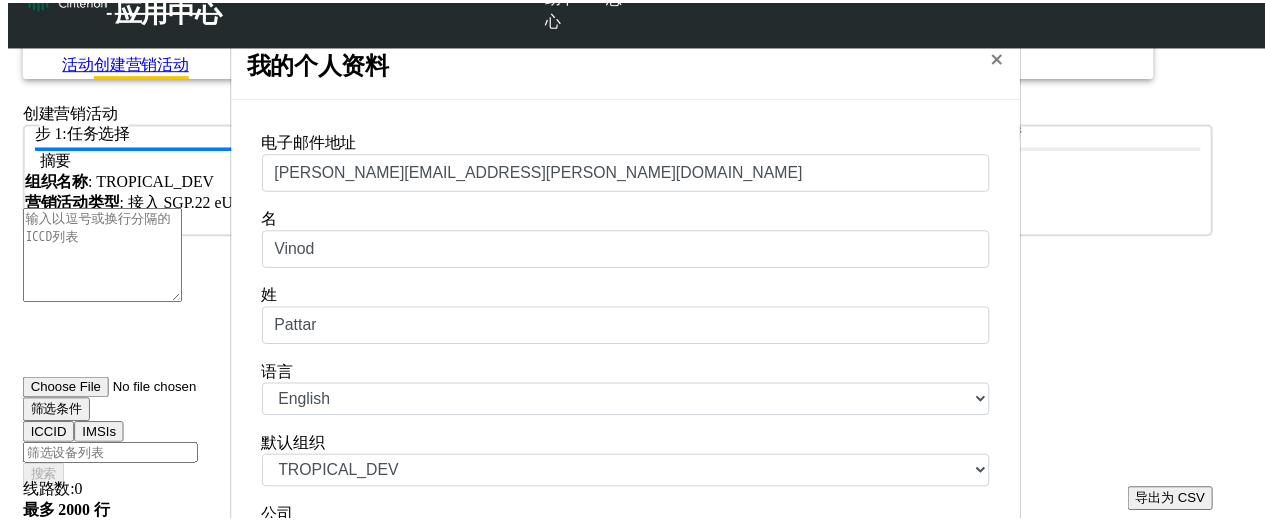 scroll, scrollTop: 489, scrollLeft: 0, axis: vertical 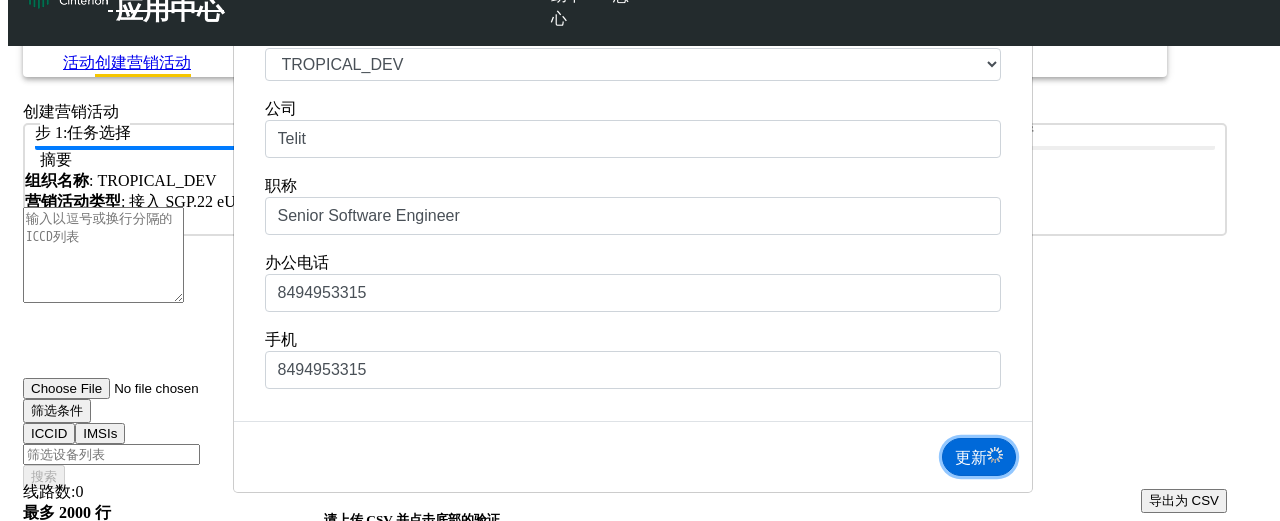 click on "更新" at bounding box center [979, 457] 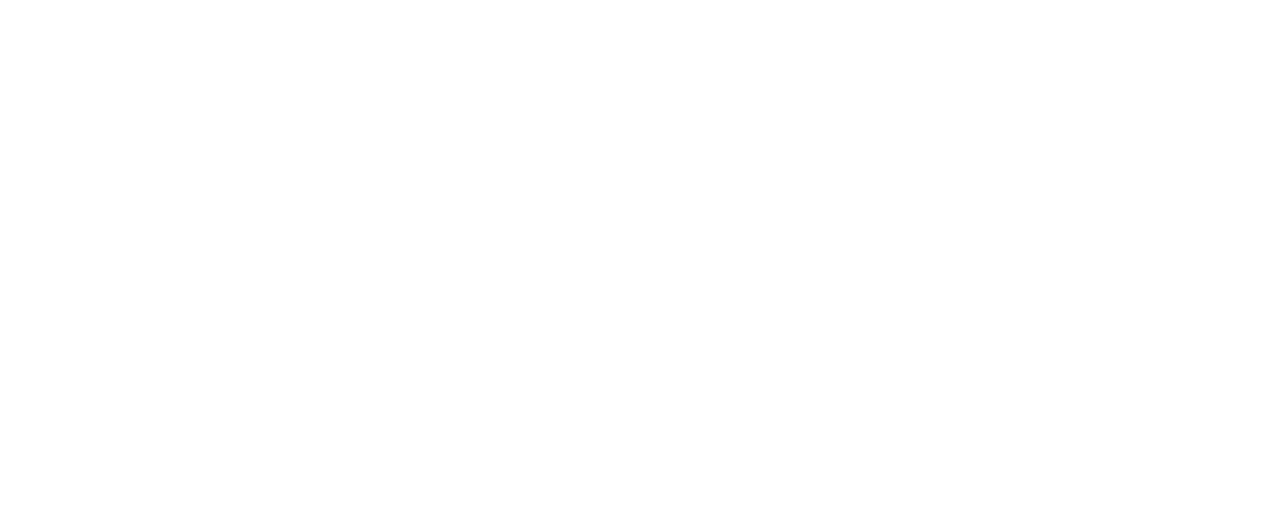 scroll, scrollTop: 0, scrollLeft: 0, axis: both 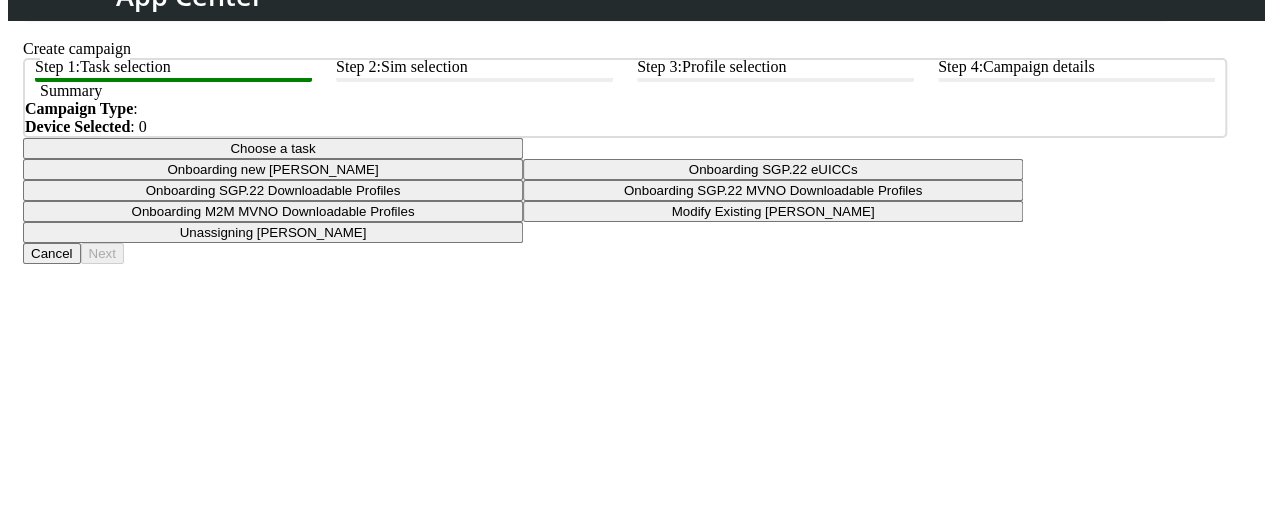 click on "Choose a task" at bounding box center (273, 148) 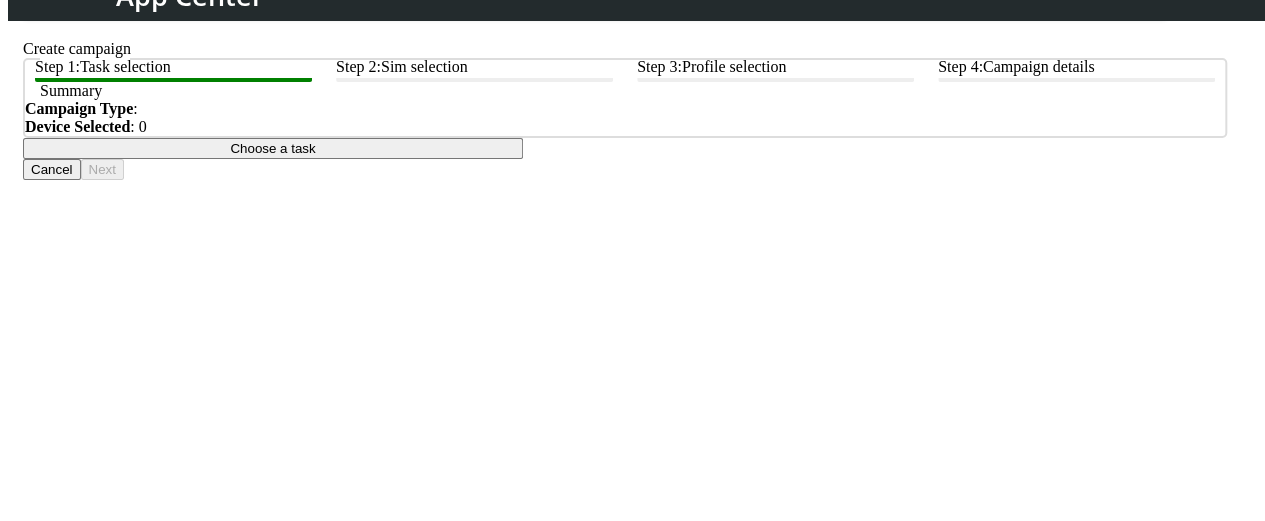 click on "Onboarding SGP.22 eUICCs" at bounding box center [758, -288] 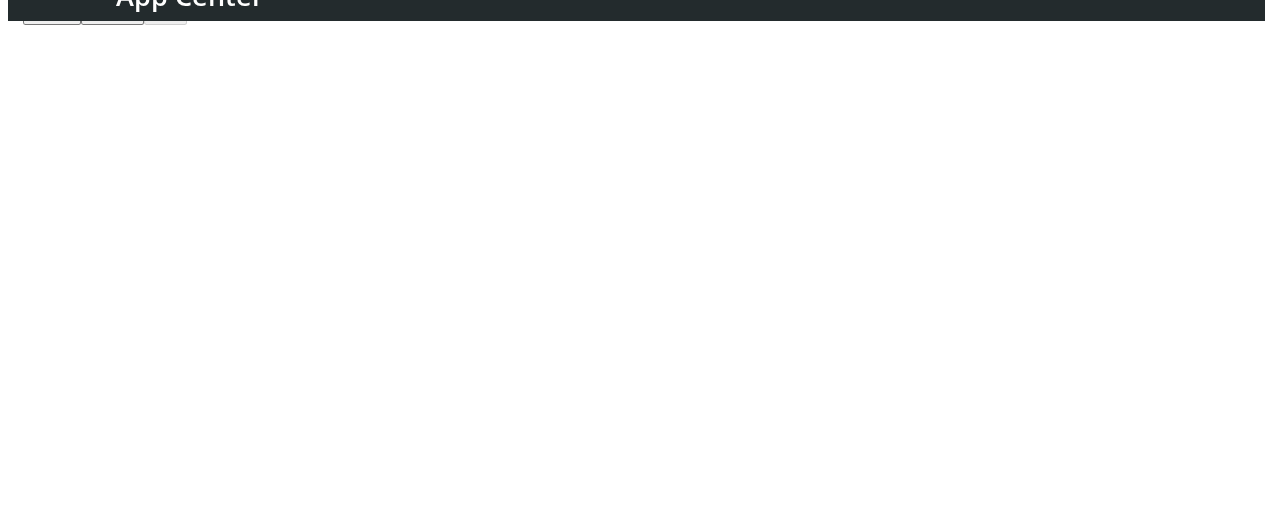 scroll, scrollTop: 315, scrollLeft: 0, axis: vertical 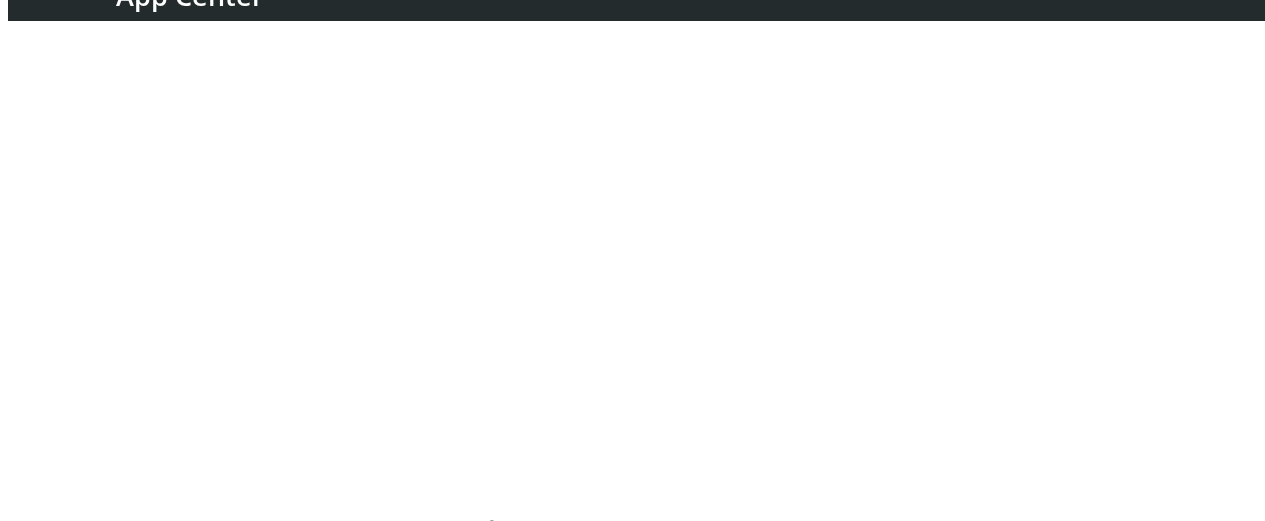 click on "Validate" at bounding box center [112, 1] 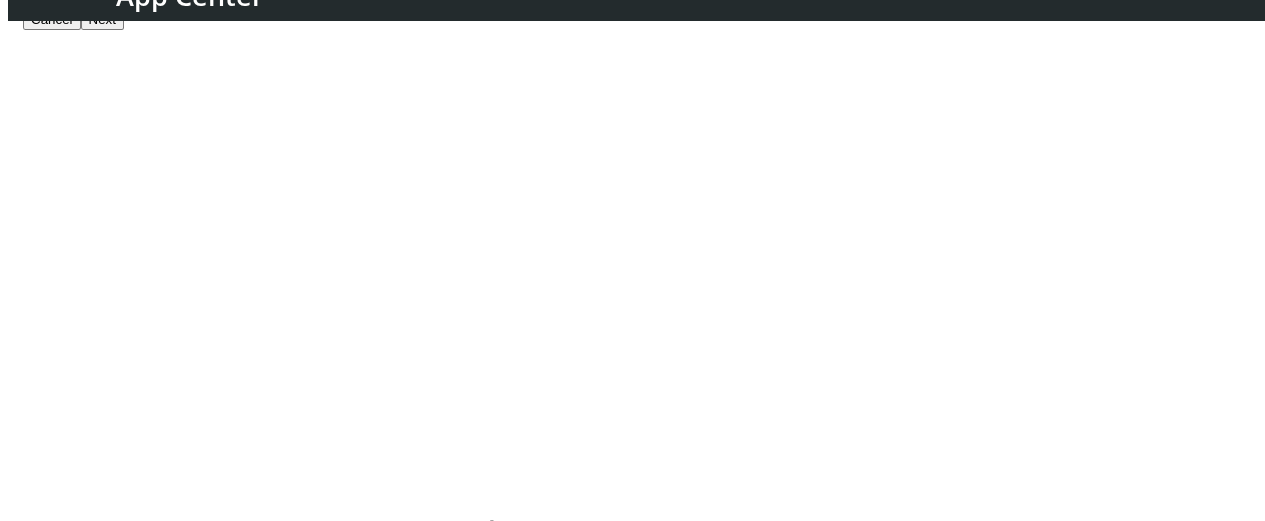 click at bounding box center (632, 260) 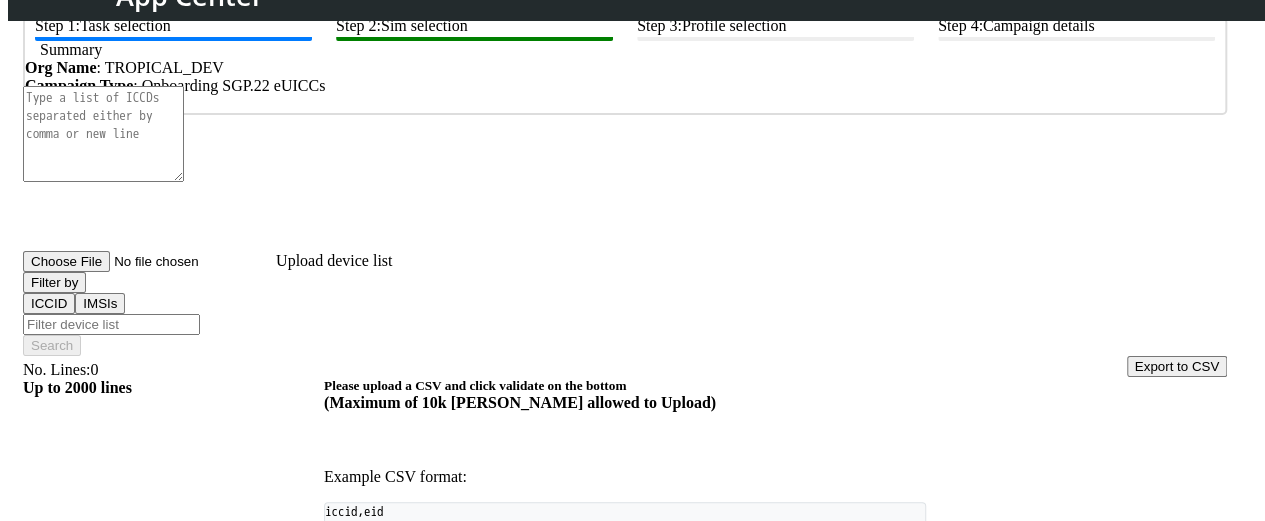 scroll, scrollTop: 103, scrollLeft: 0, axis: vertical 